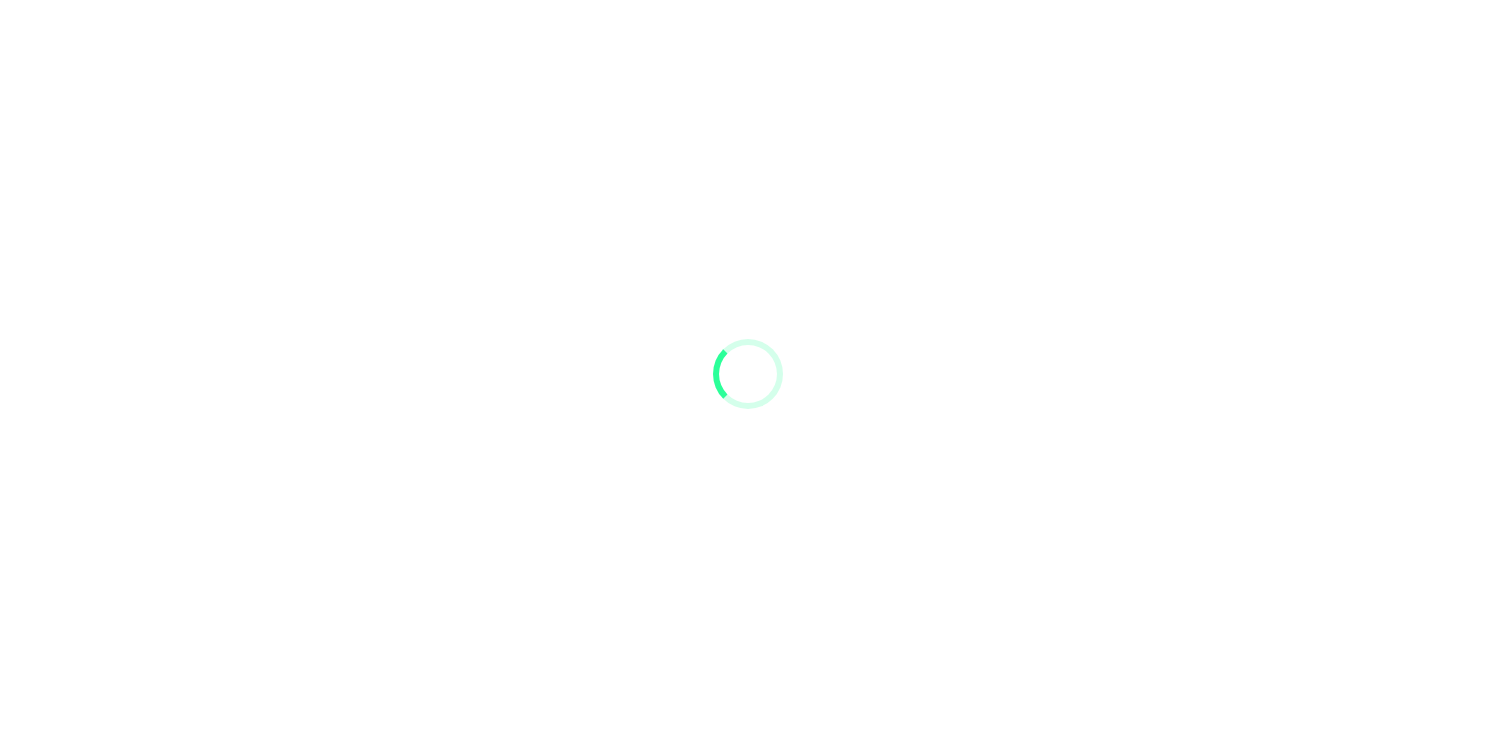 scroll, scrollTop: 0, scrollLeft: 0, axis: both 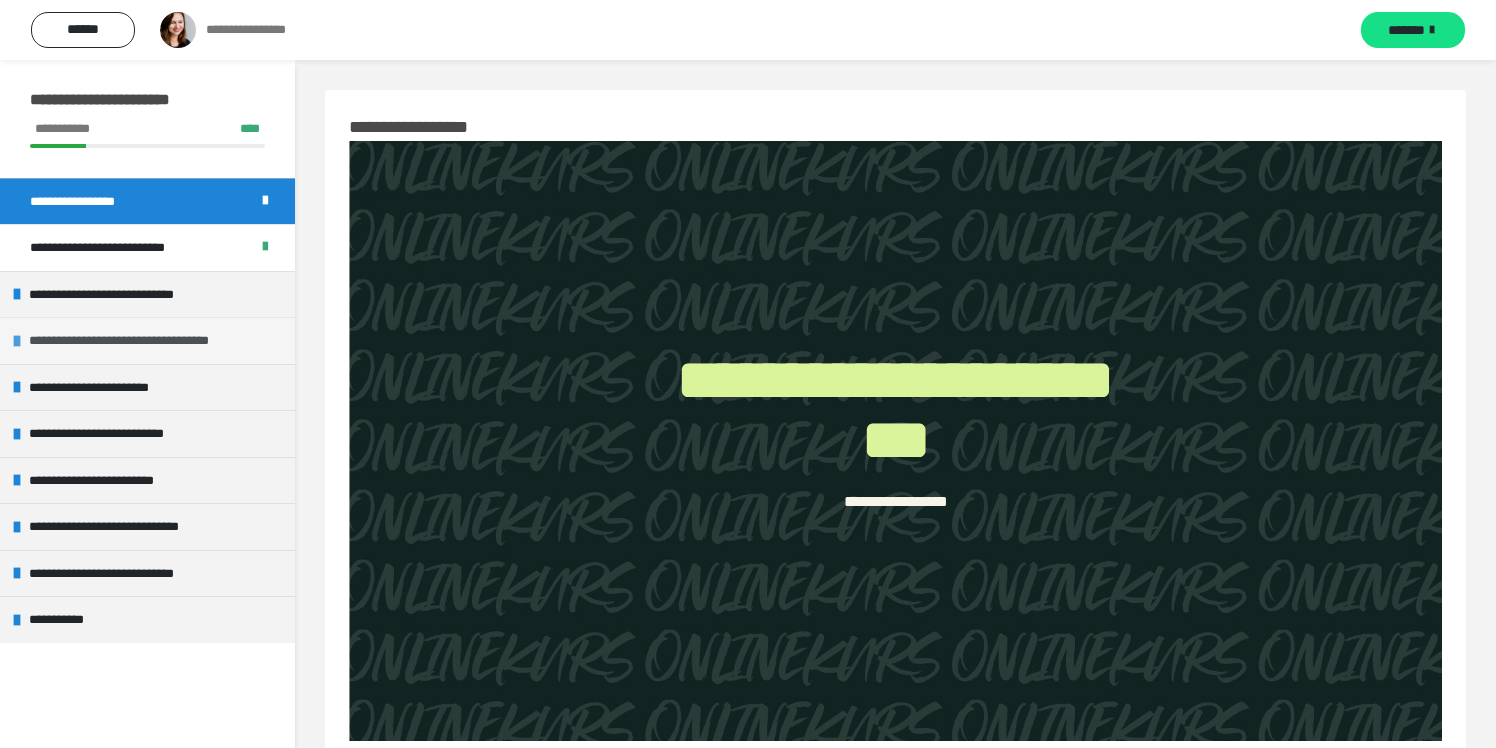 click on "**********" at bounding box center (146, 341) 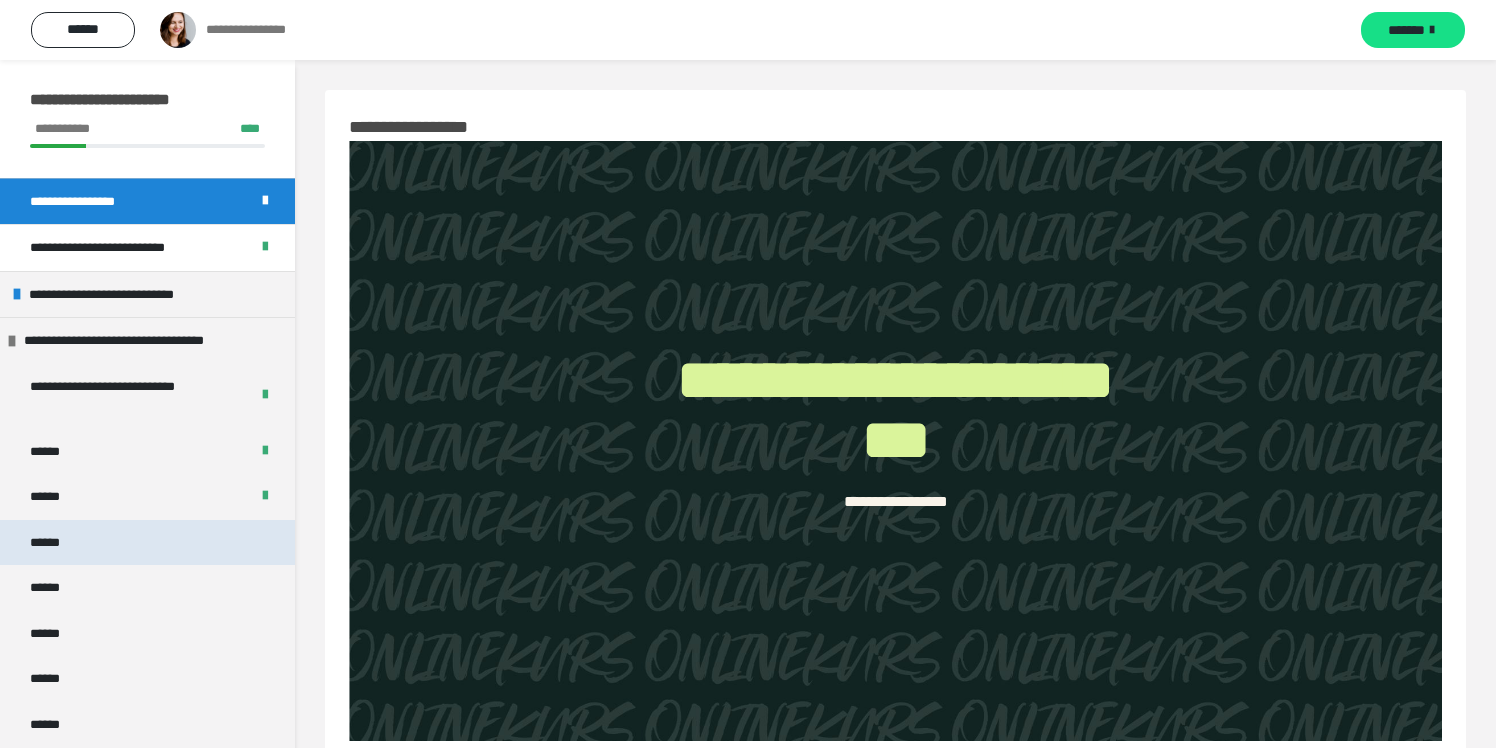 click on "******" at bounding box center (147, 543) 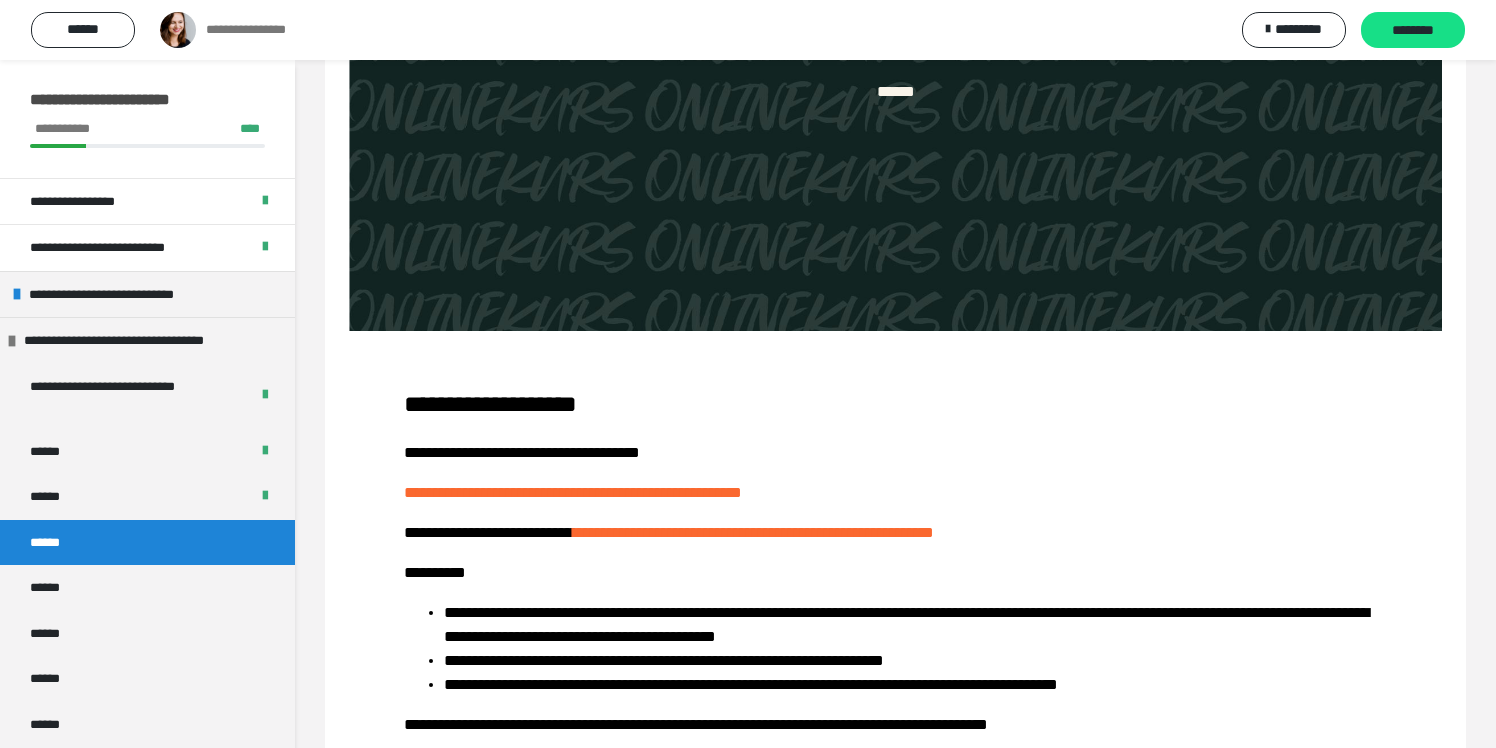 scroll, scrollTop: 524, scrollLeft: 0, axis: vertical 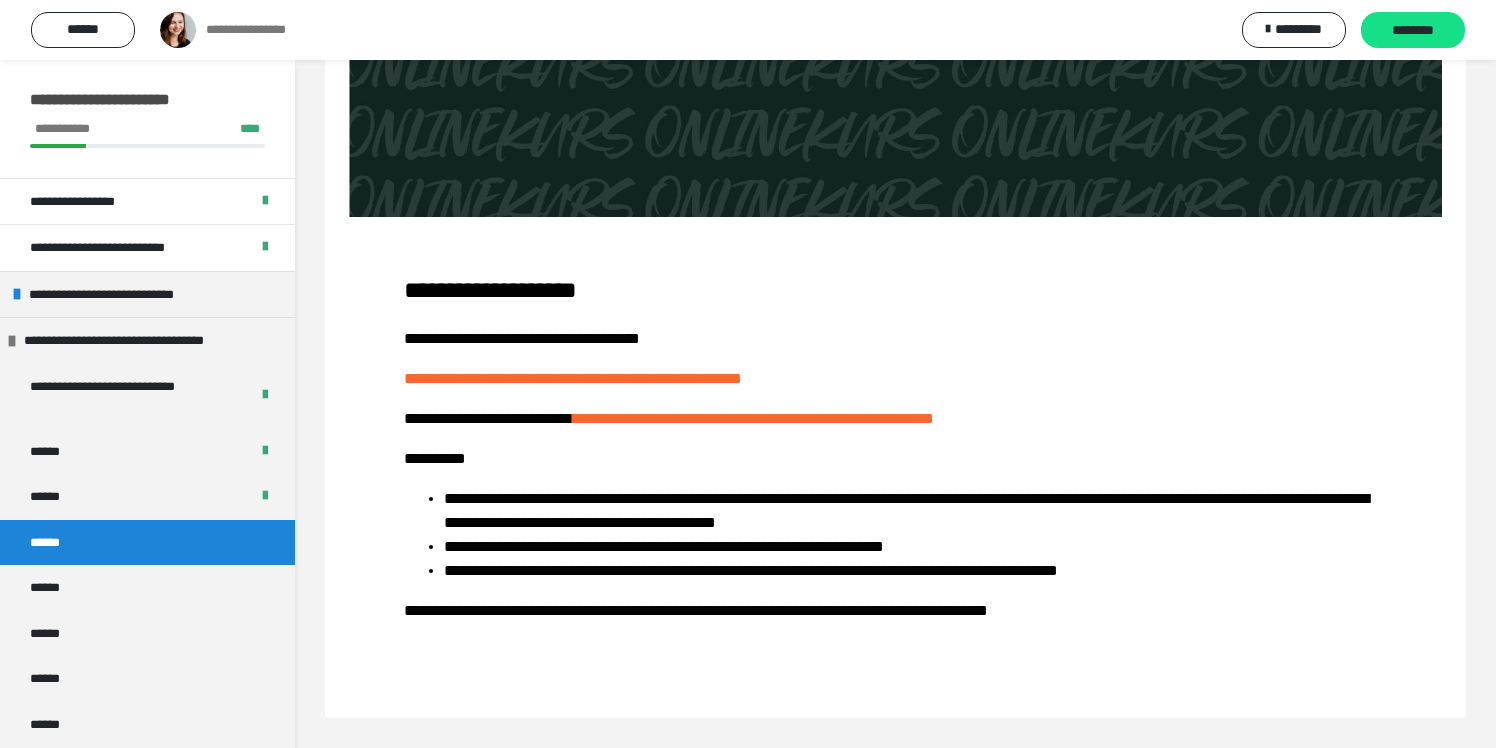 click on "**********" at bounding box center [490, 290] 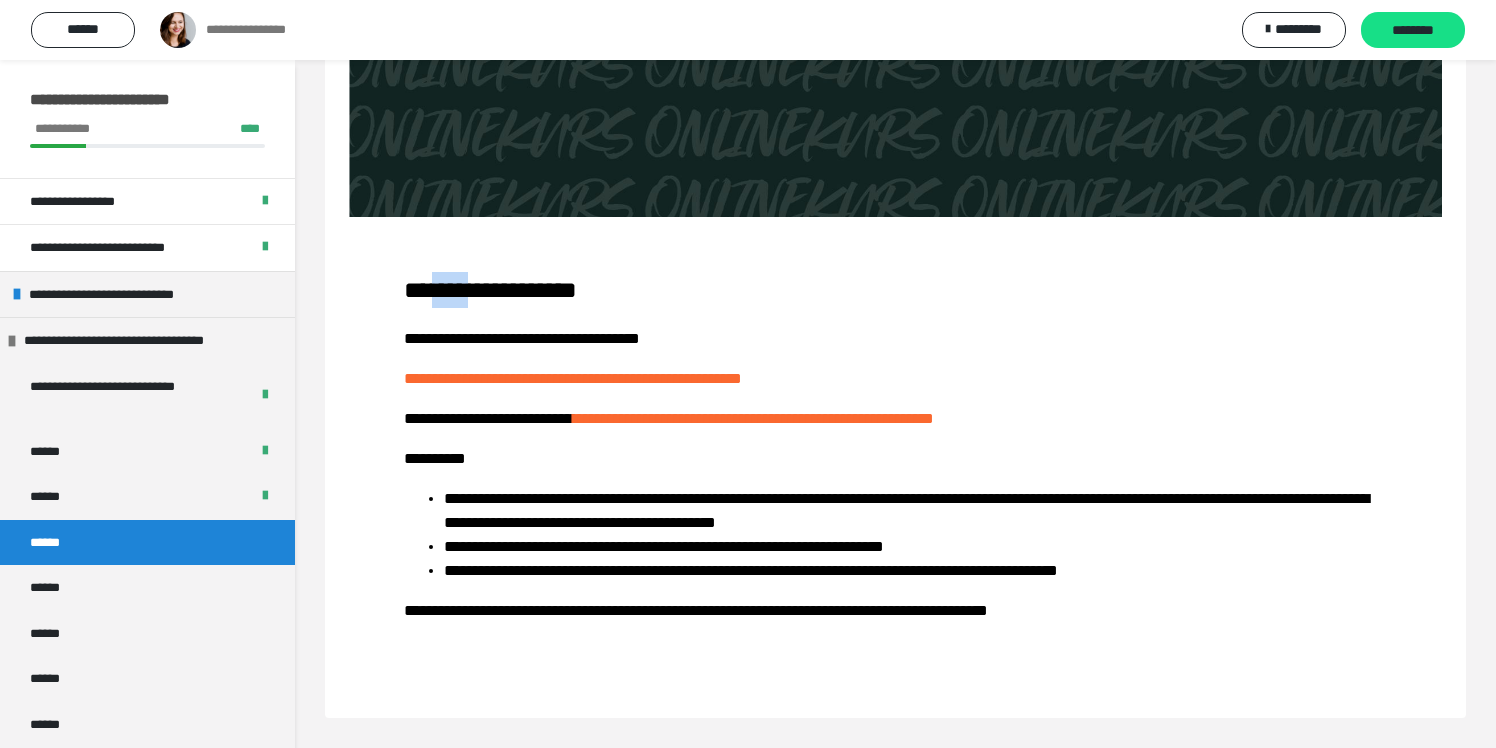 click on "**********" at bounding box center [490, 290] 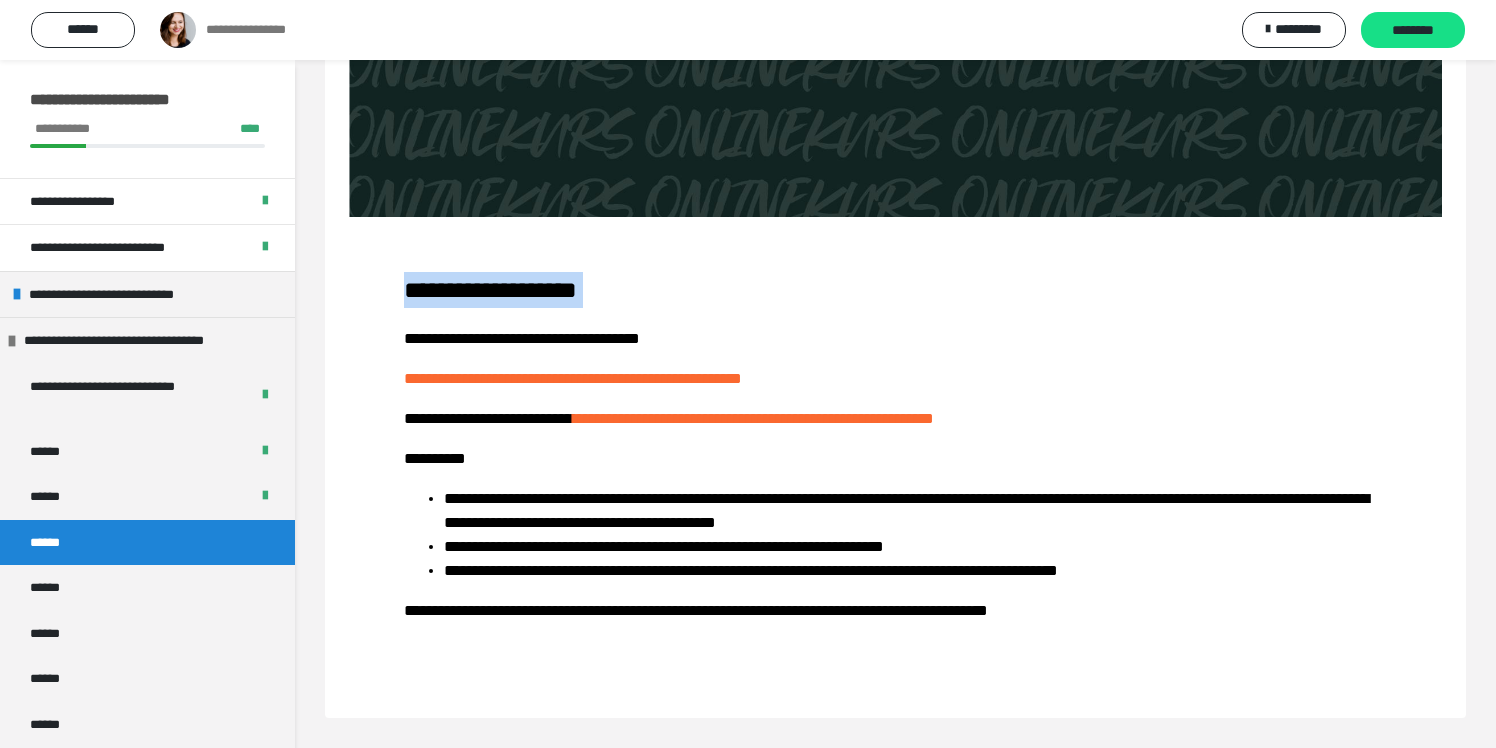 click on "**********" at bounding box center [490, 290] 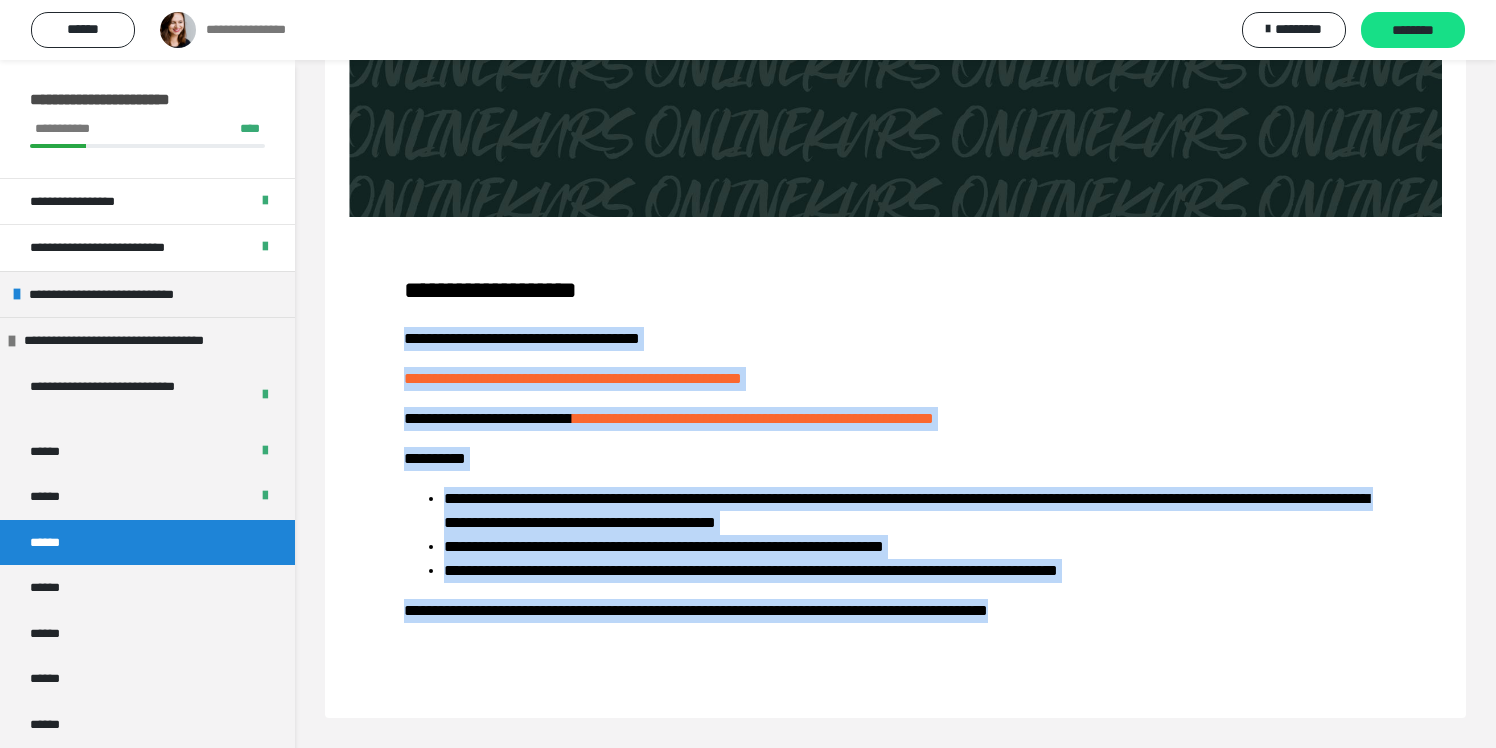 drag, startPoint x: 403, startPoint y: 341, endPoint x: 1156, endPoint y: 655, distance: 815.8462 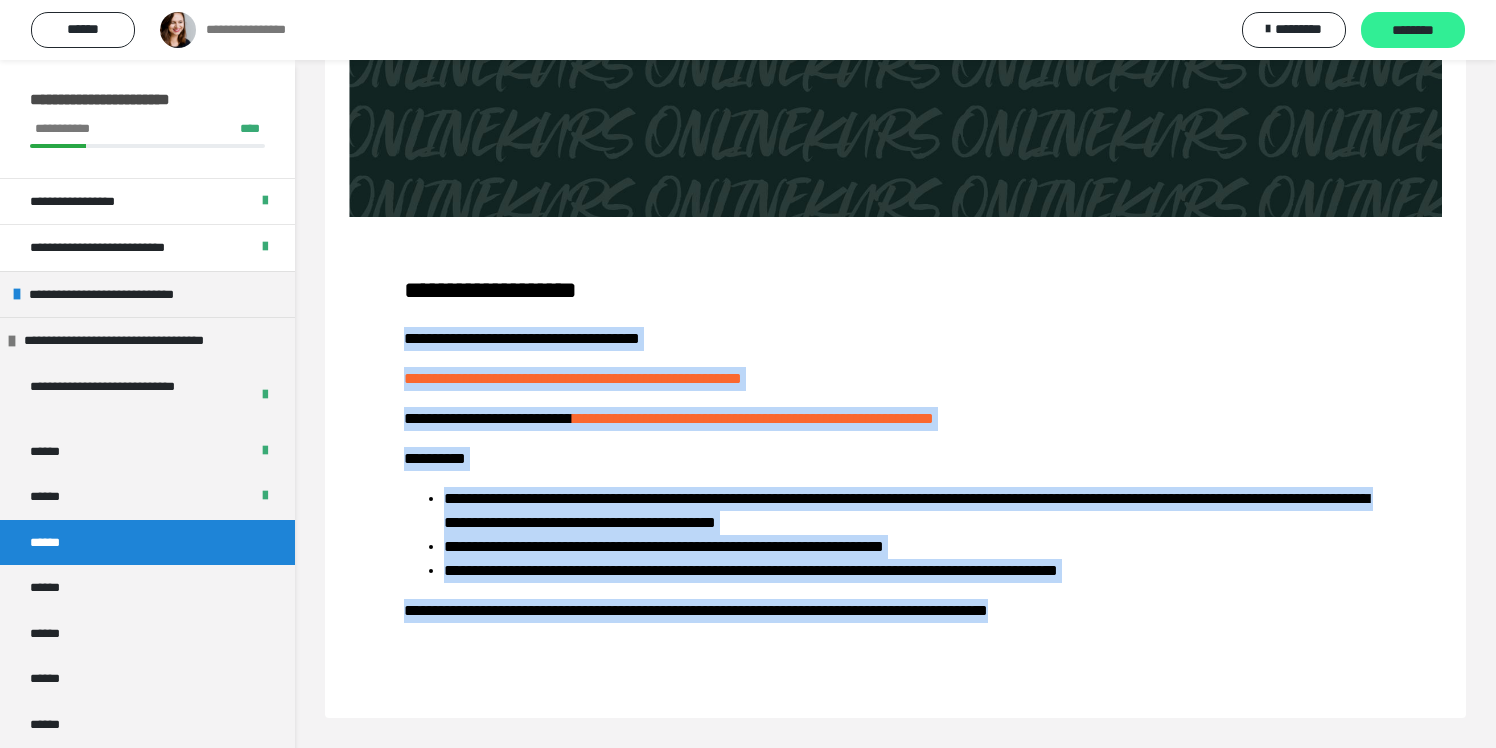 click on "********" at bounding box center (1413, 31) 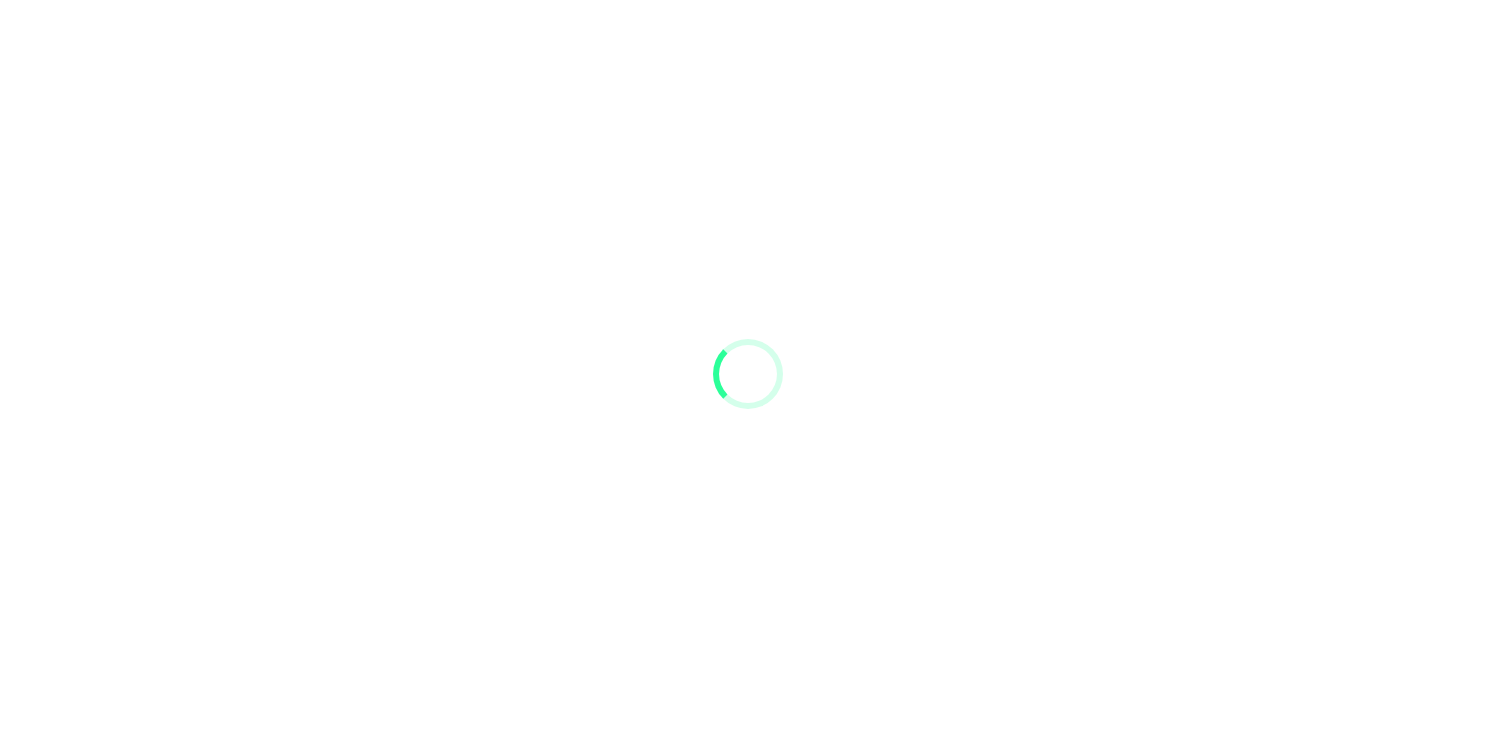 scroll, scrollTop: 0, scrollLeft: 0, axis: both 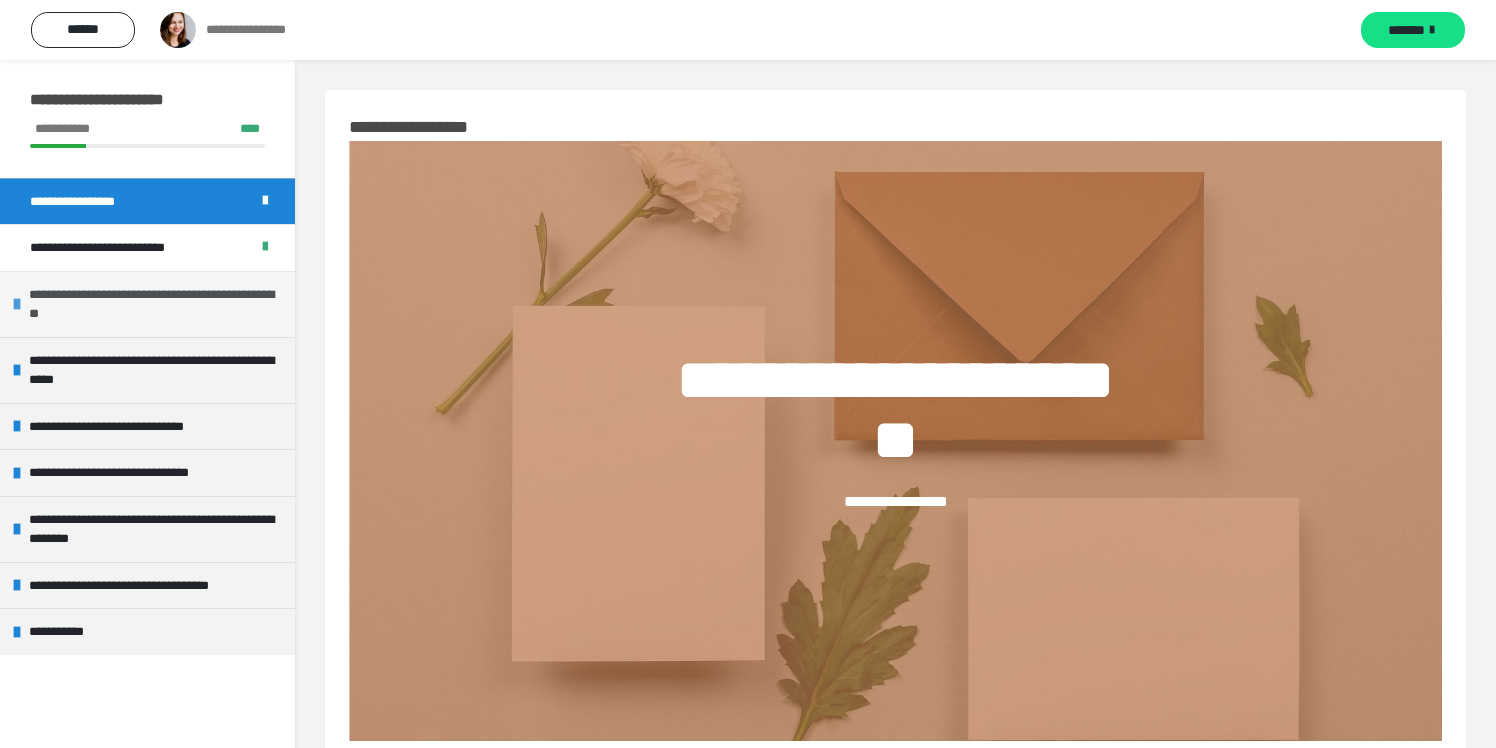 click on "**********" at bounding box center [157, 304] 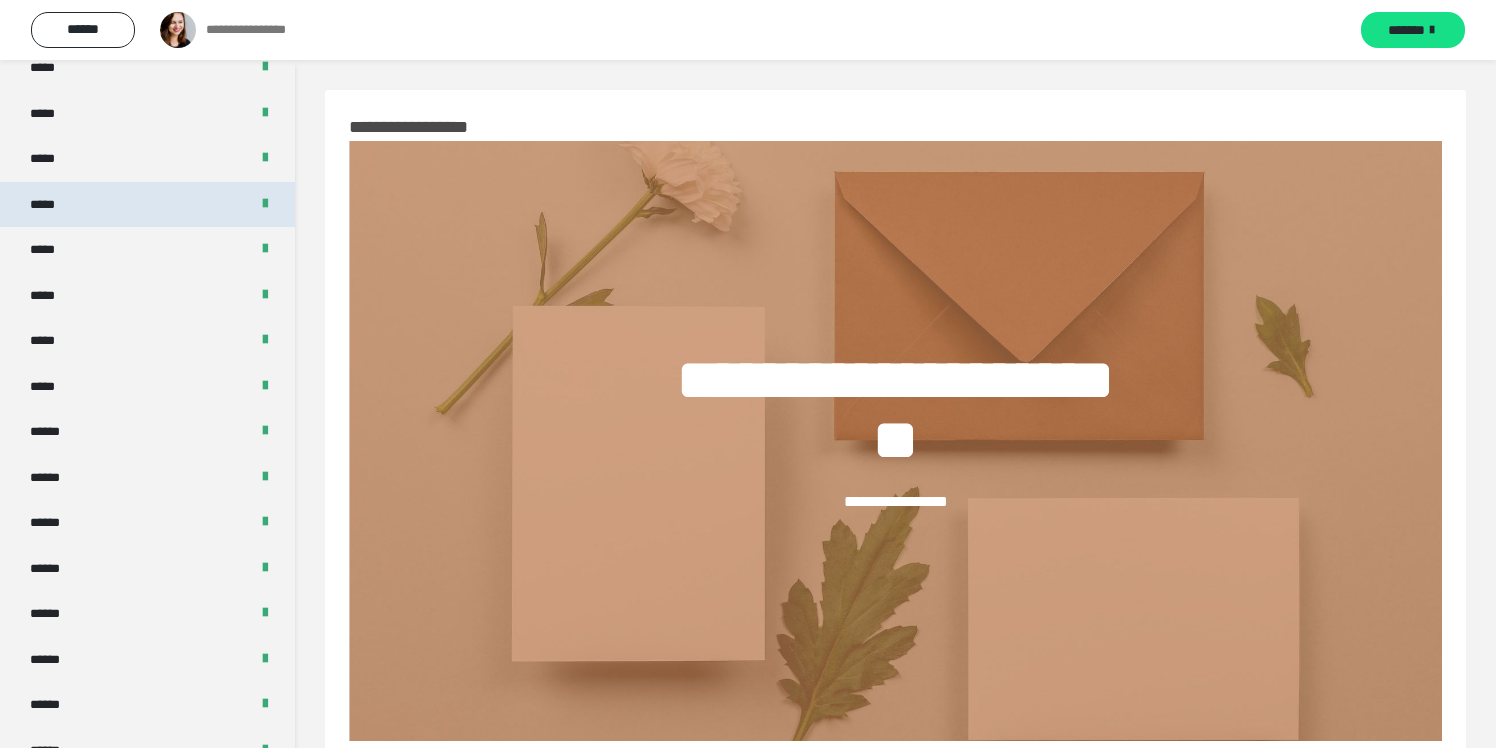 scroll, scrollTop: 750, scrollLeft: 0, axis: vertical 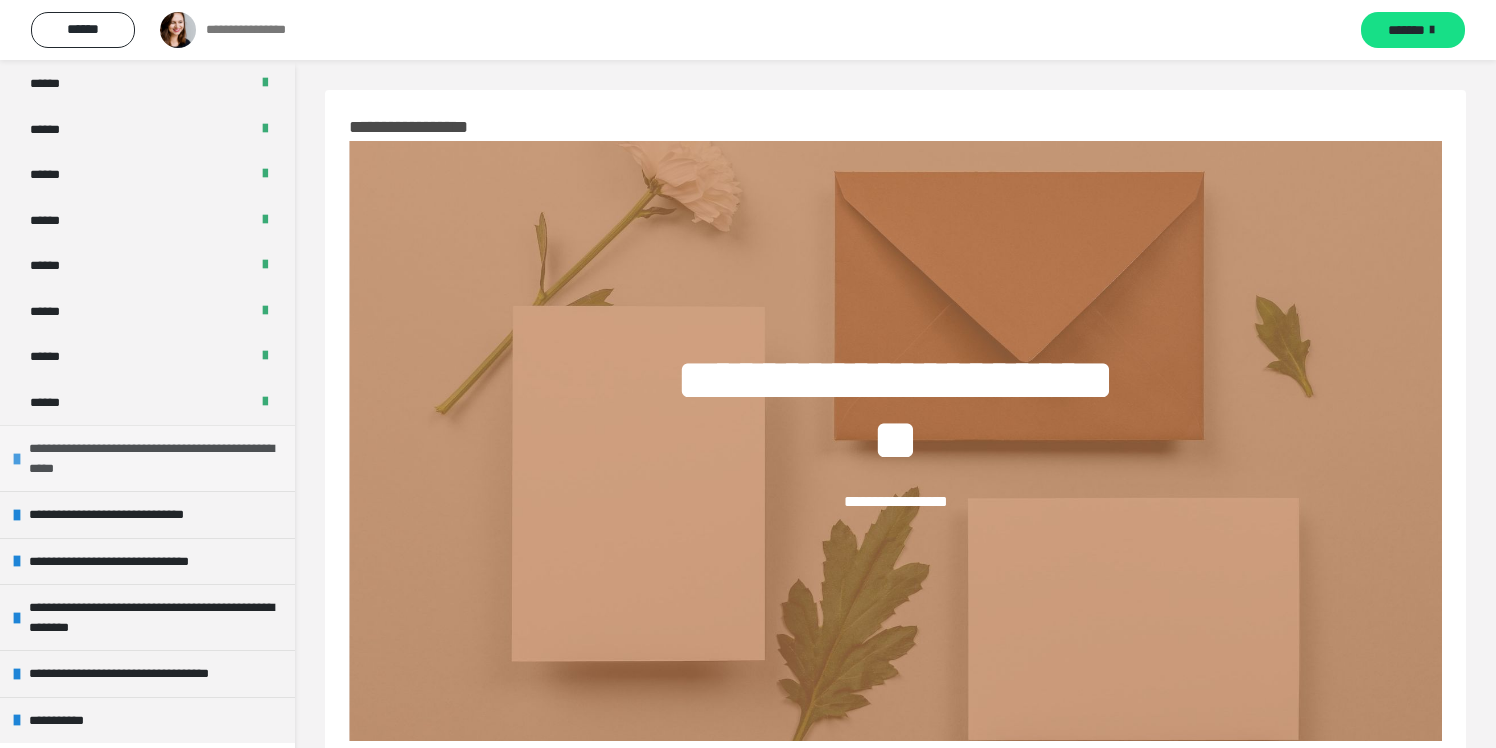 click on "**********" at bounding box center (157, 458) 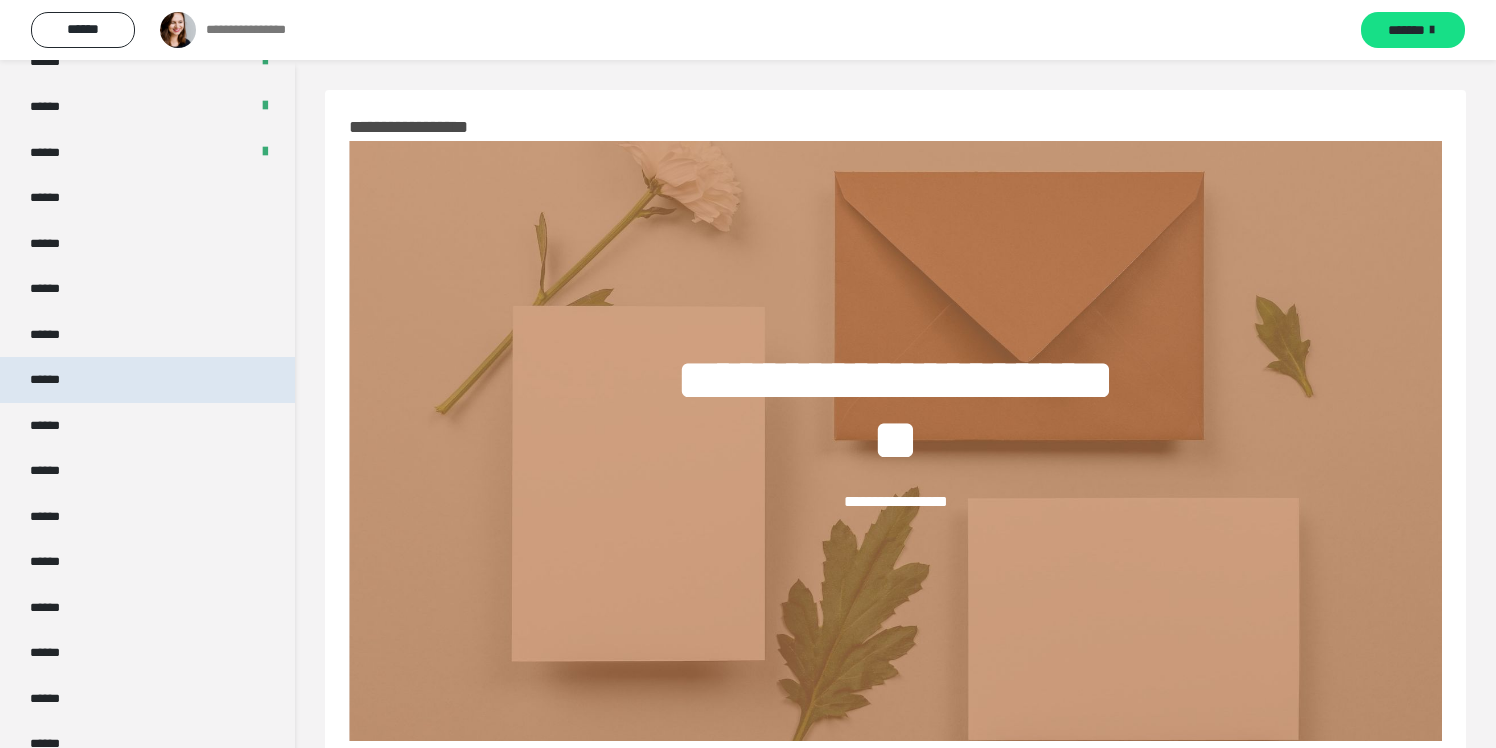 scroll, scrollTop: 1429, scrollLeft: 0, axis: vertical 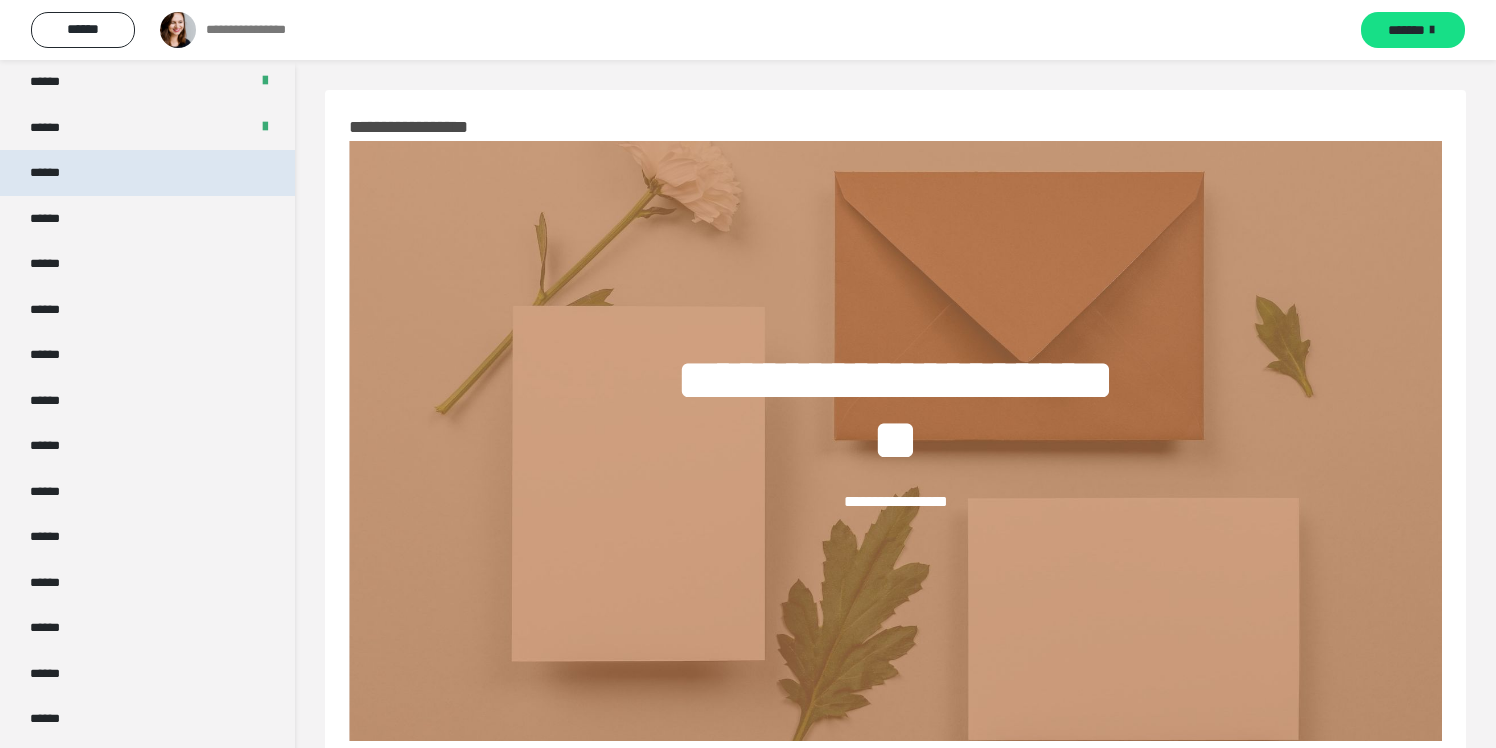 click on "******" at bounding box center [147, 173] 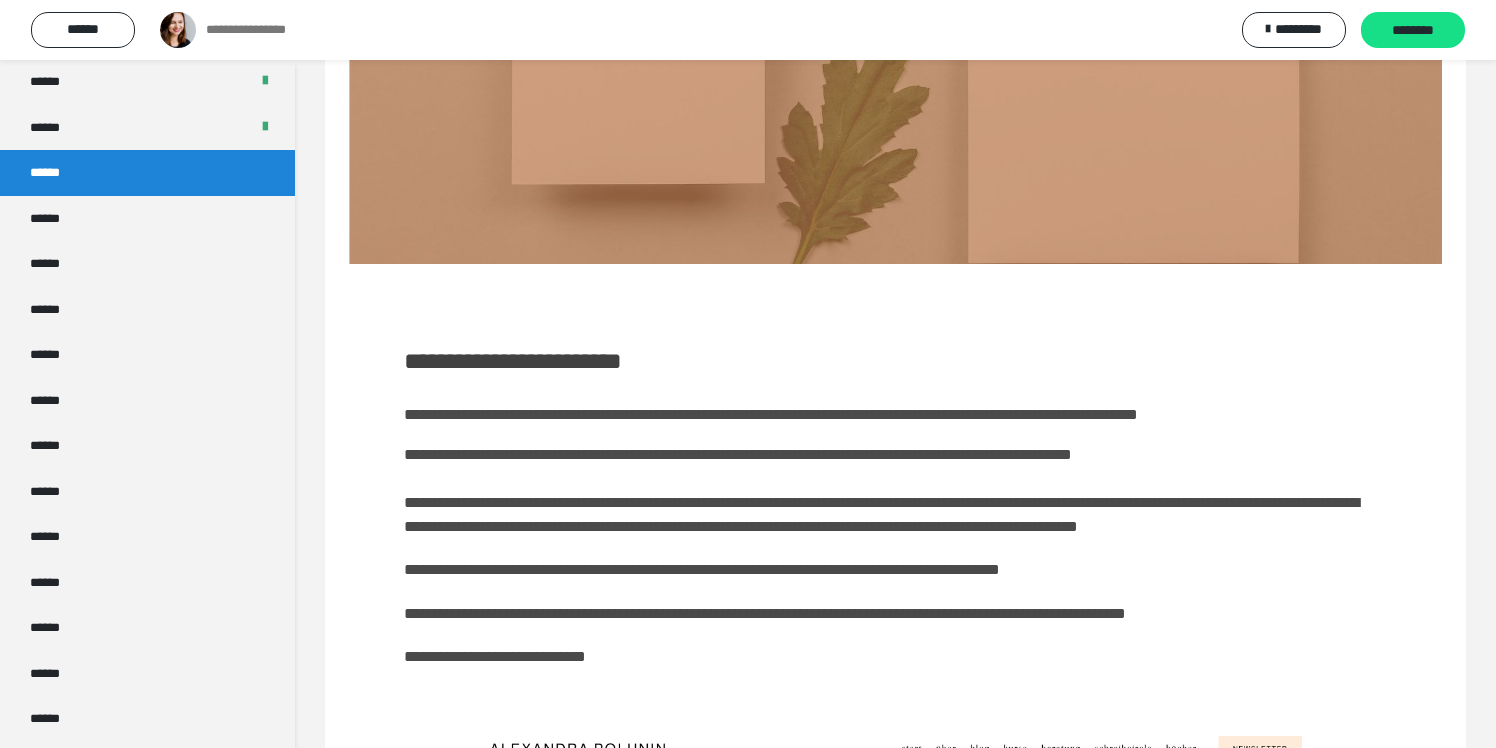 scroll, scrollTop: 625, scrollLeft: 0, axis: vertical 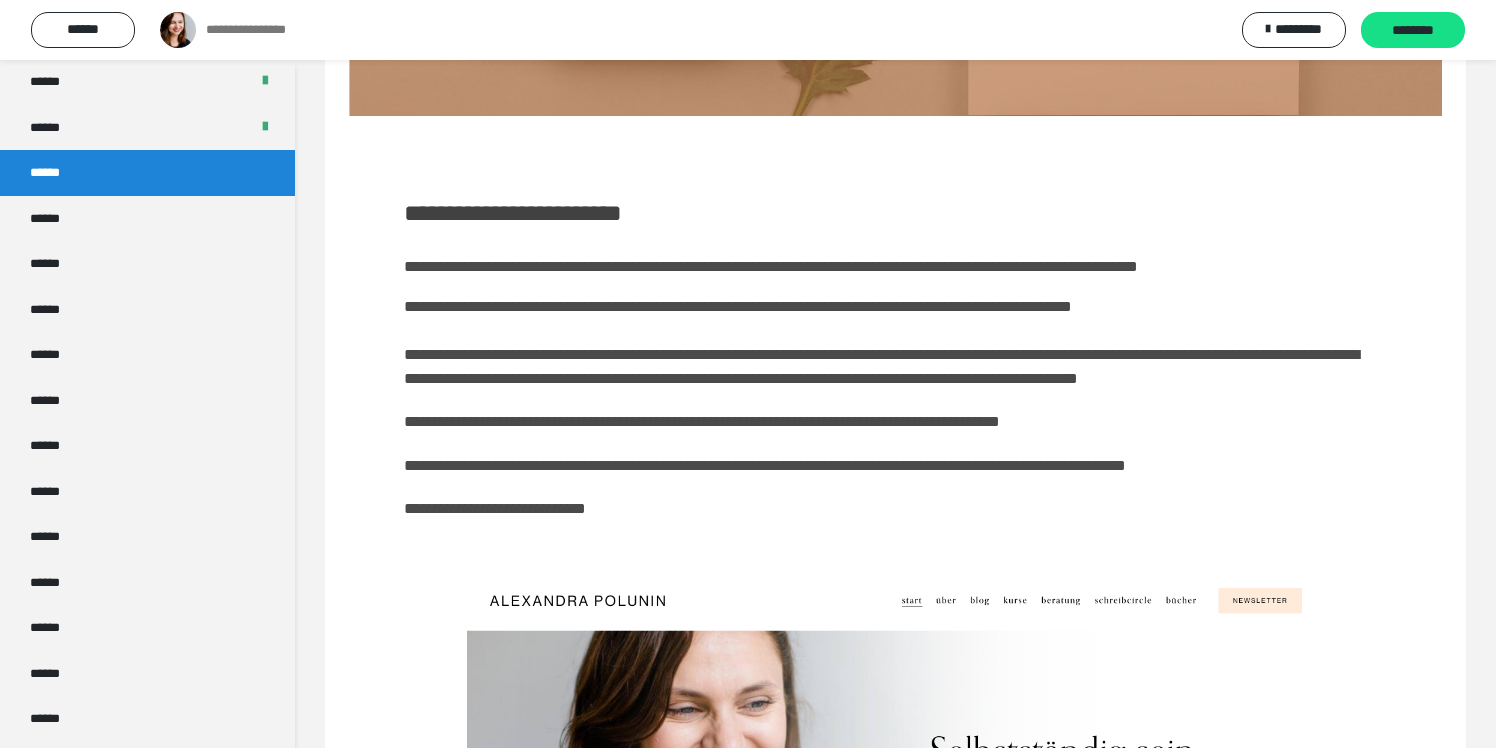 click on "**********" at bounding box center [513, 213] 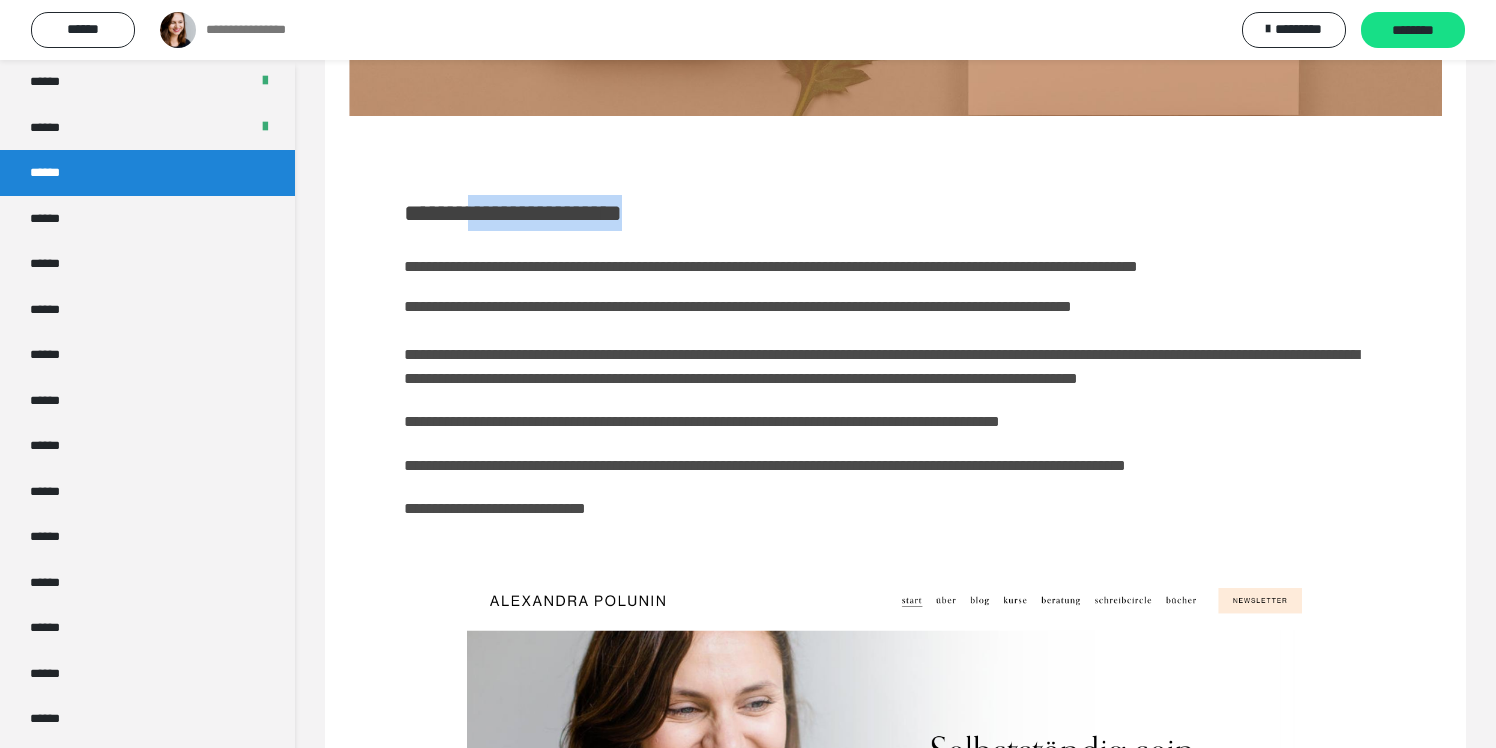 click on "**********" at bounding box center (513, 213) 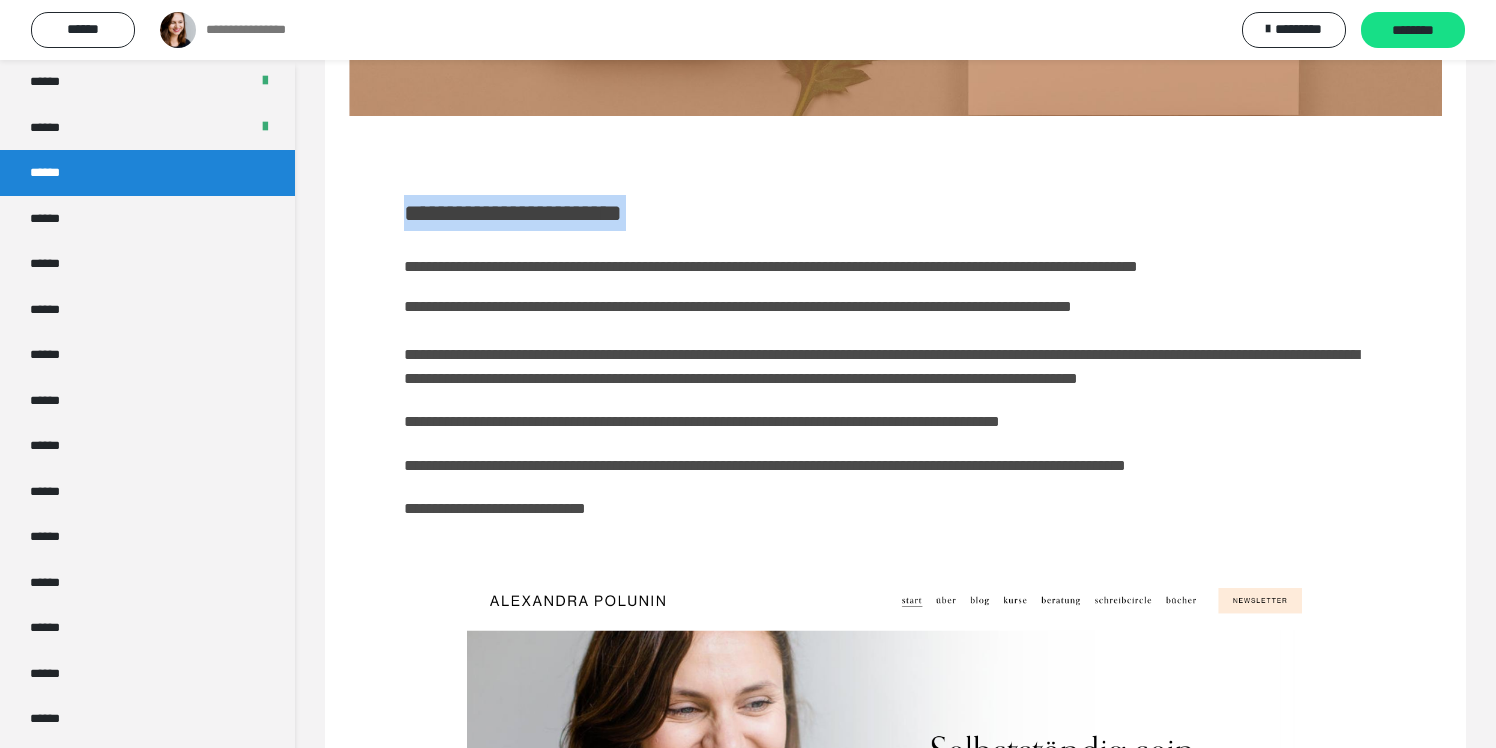 click on "**********" at bounding box center (513, 213) 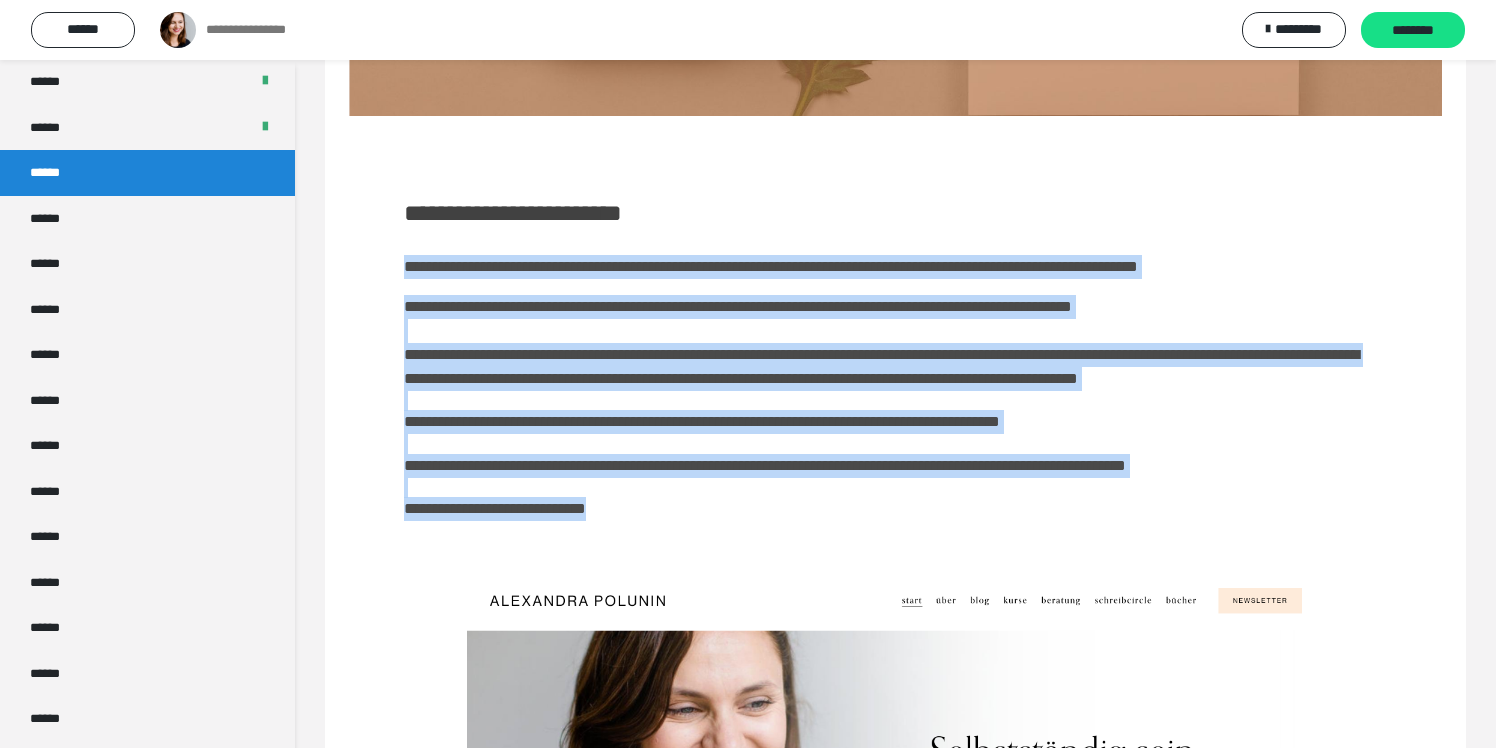 drag, startPoint x: 403, startPoint y: 266, endPoint x: 669, endPoint y: 566, distance: 400.94388 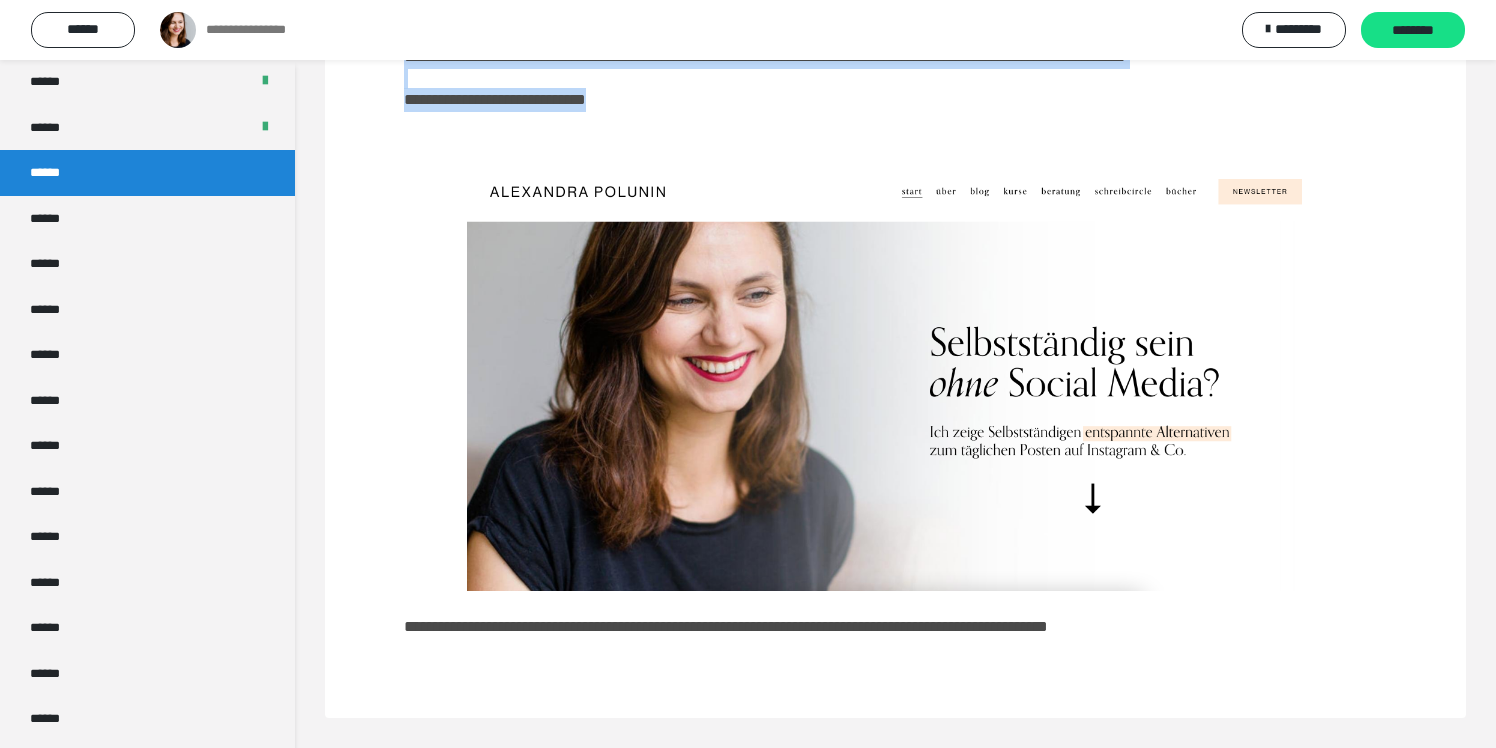 scroll, scrollTop: 1082, scrollLeft: 0, axis: vertical 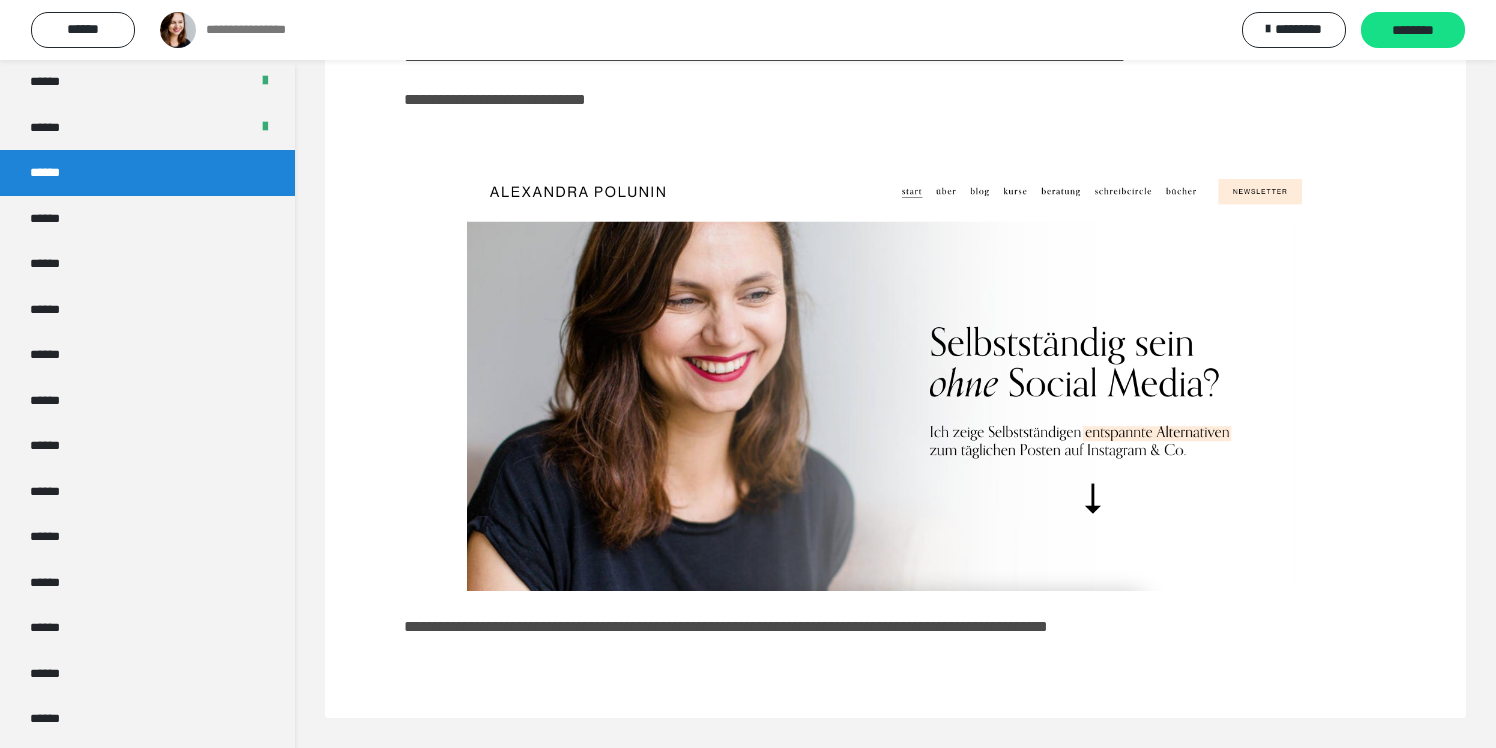 click on "**********" at bounding box center [726, 626] 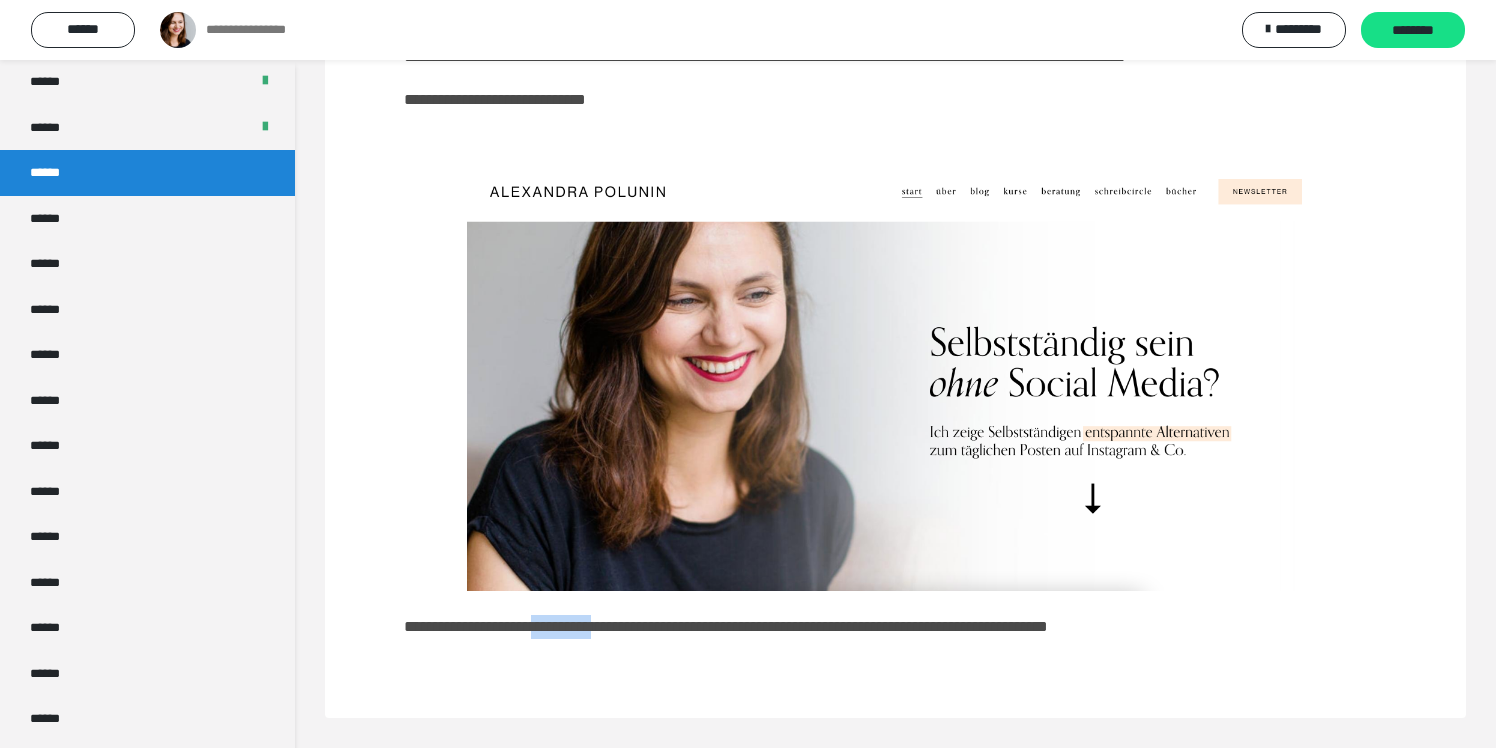 click on "**********" at bounding box center [726, 626] 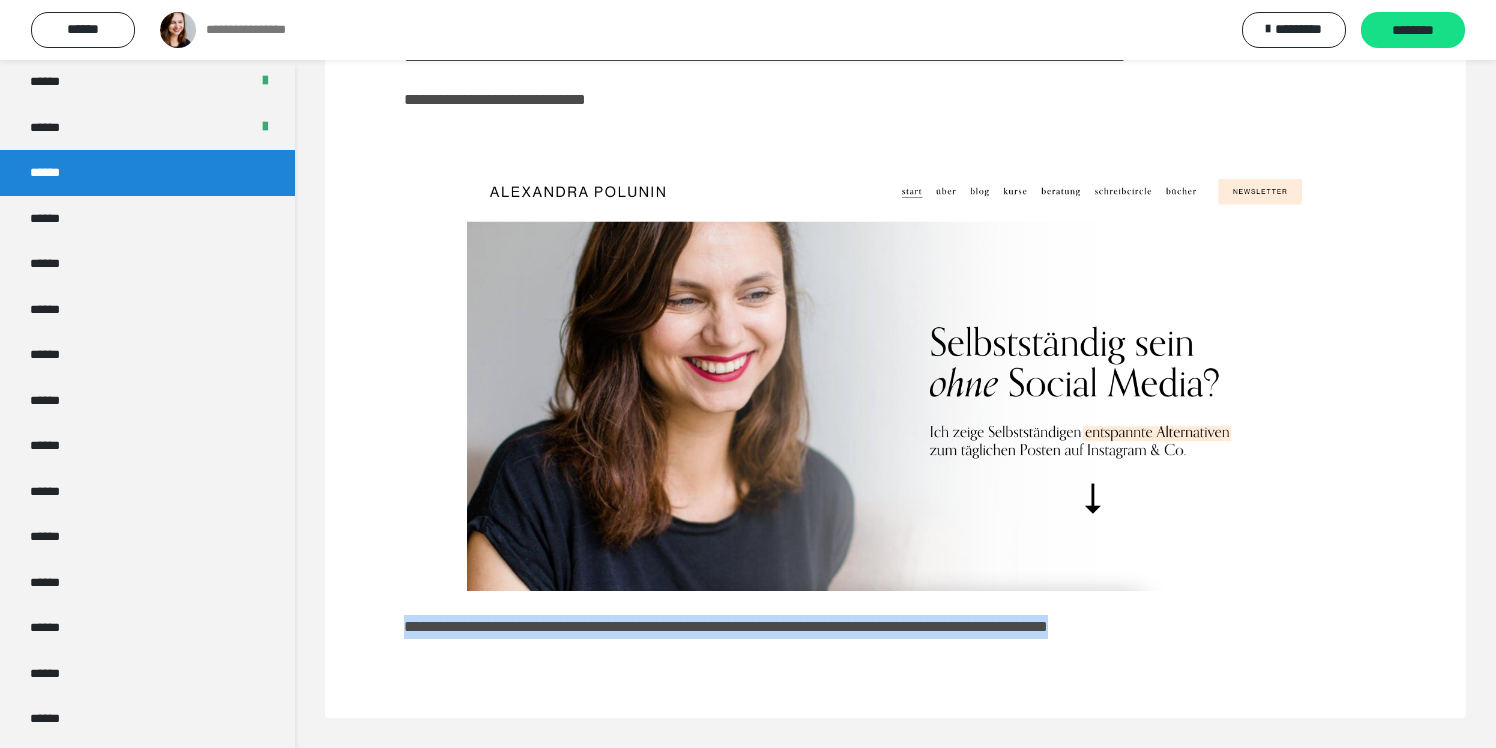 click on "**********" at bounding box center (726, 626) 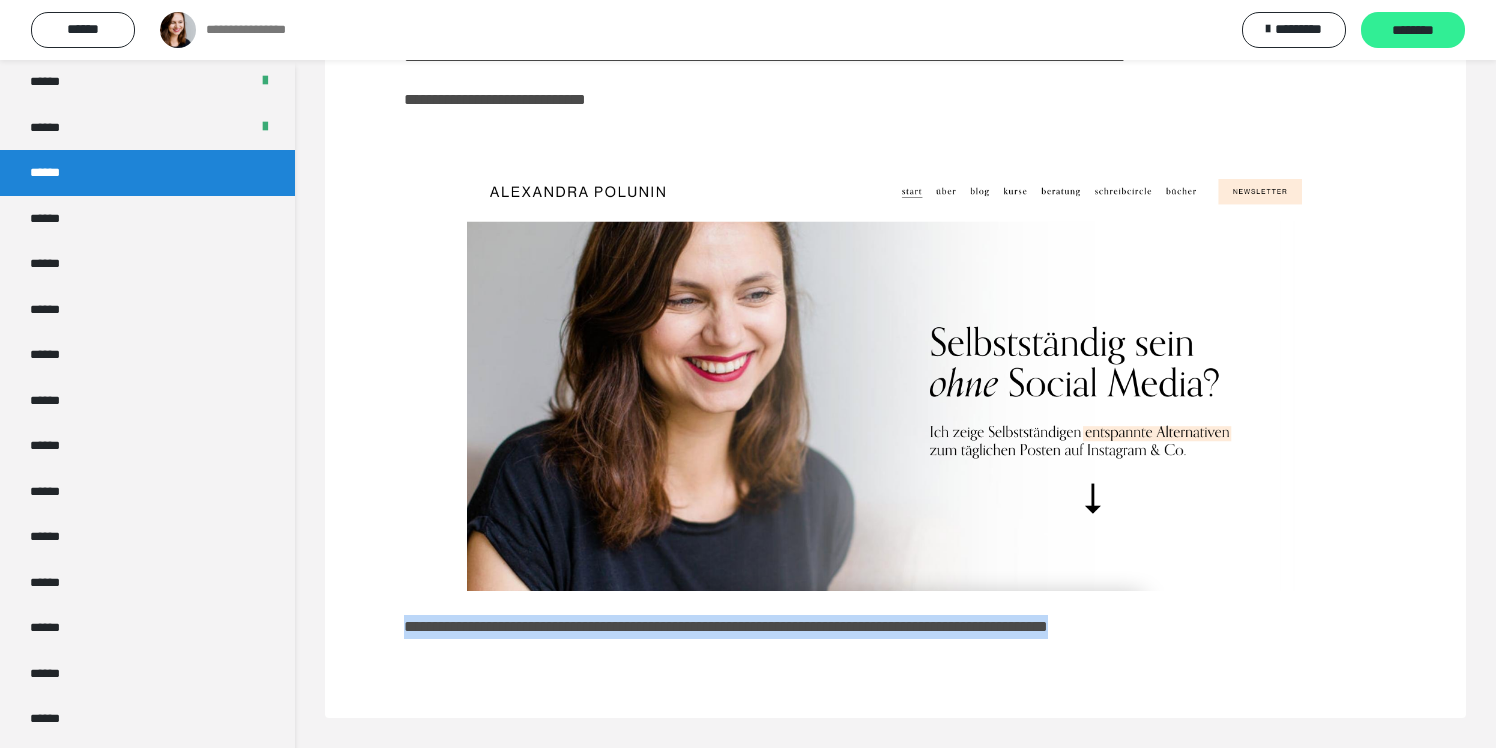 click on "********" at bounding box center (1413, 31) 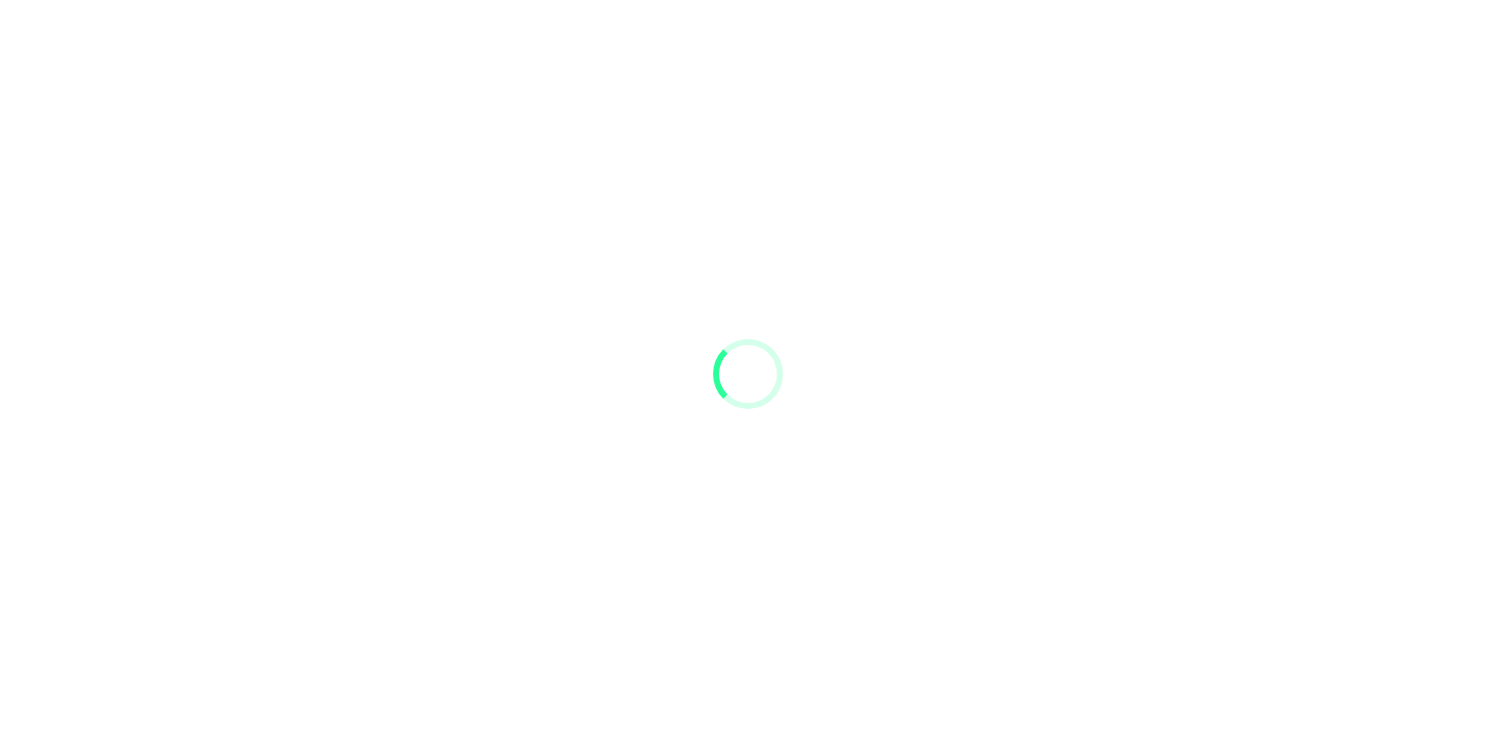 scroll, scrollTop: 0, scrollLeft: 0, axis: both 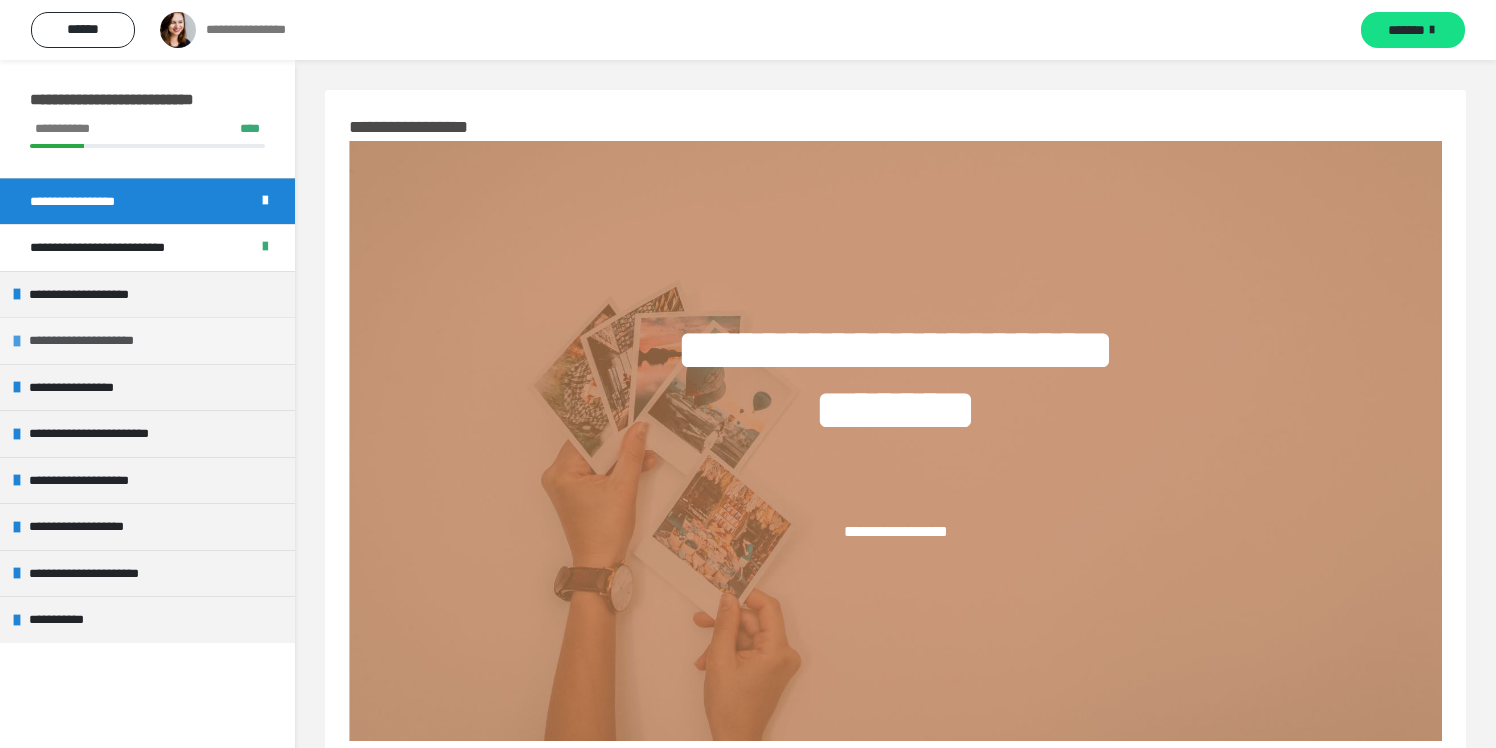 click on "**********" at bounding box center (90, 341) 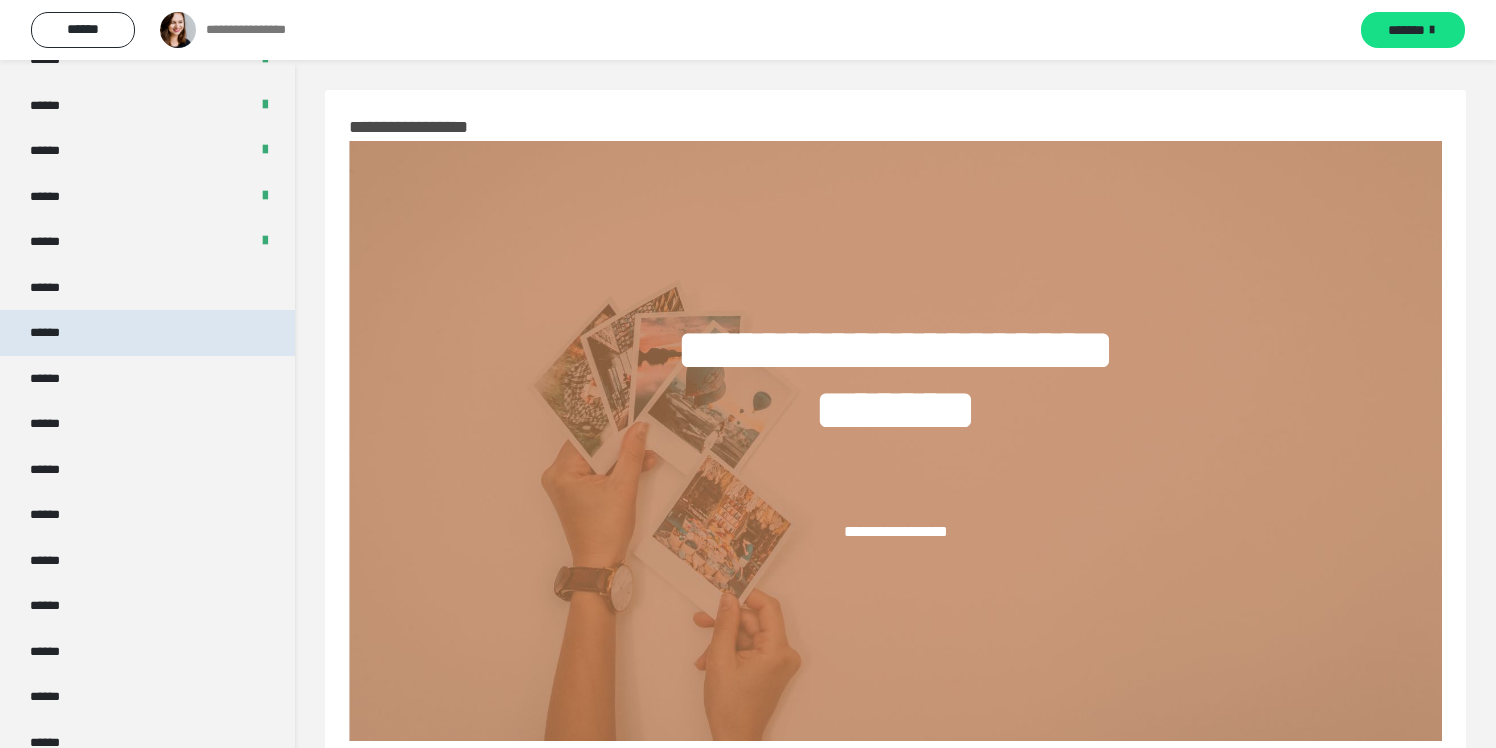 scroll, scrollTop: 648, scrollLeft: 0, axis: vertical 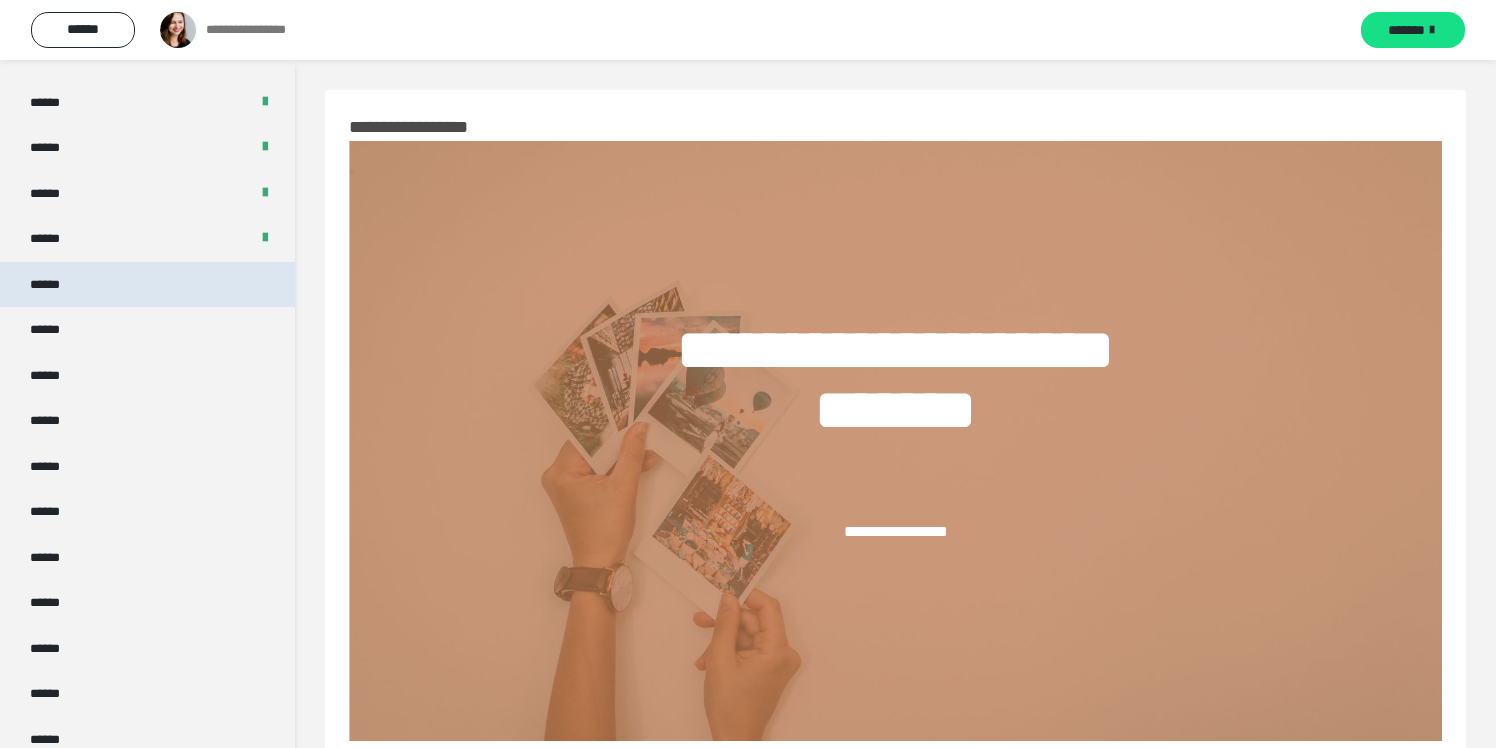 click on "******" at bounding box center (147, 285) 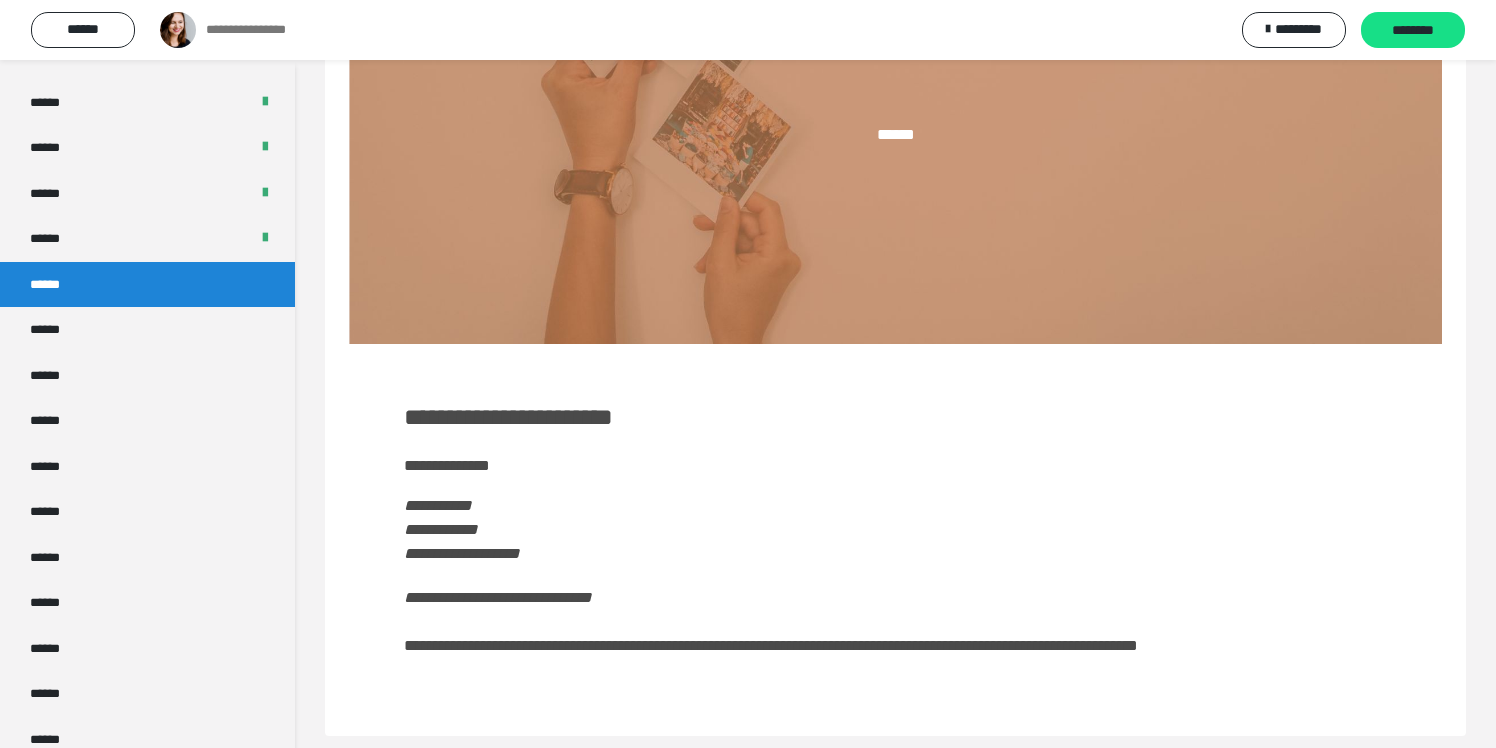 scroll, scrollTop: 439, scrollLeft: 0, axis: vertical 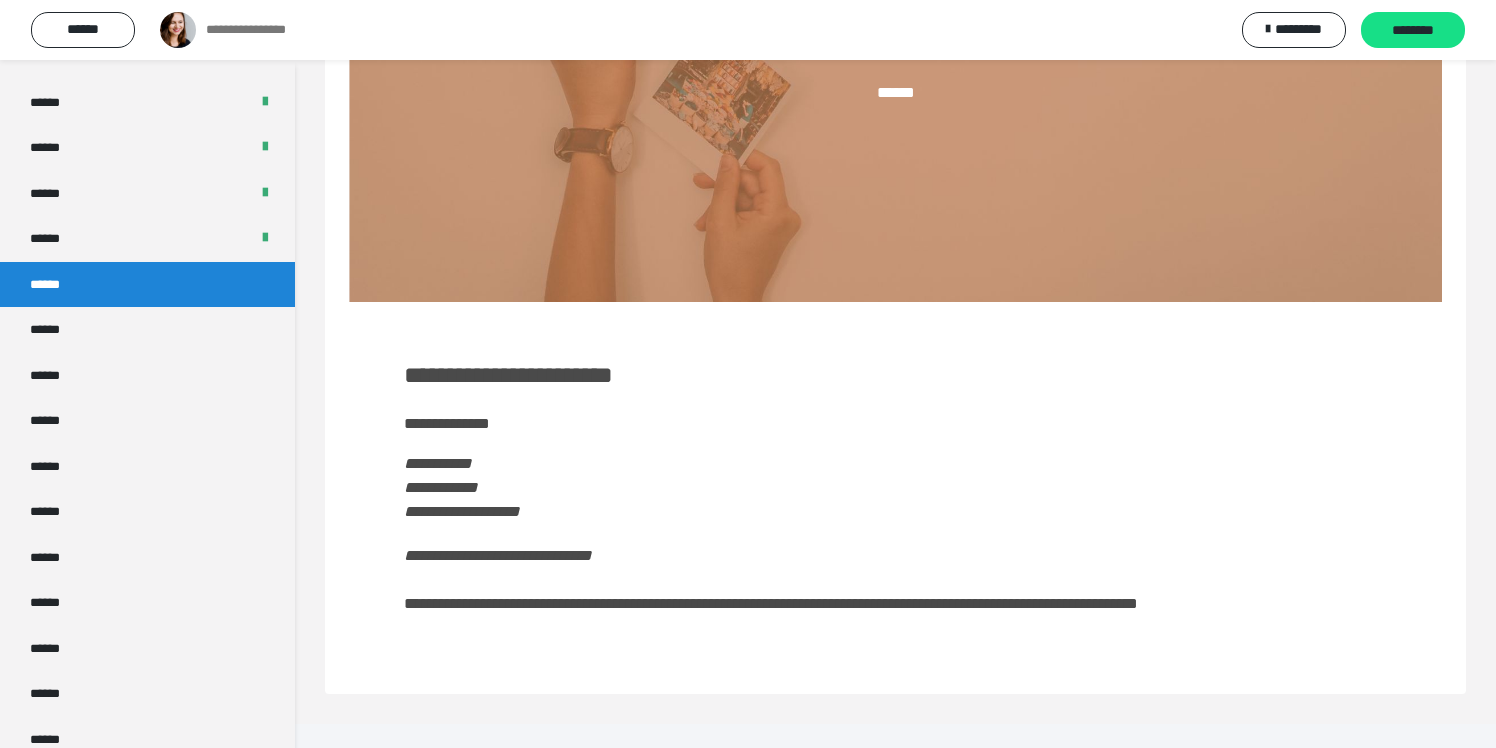 click on "**********" at bounding box center (508, 375) 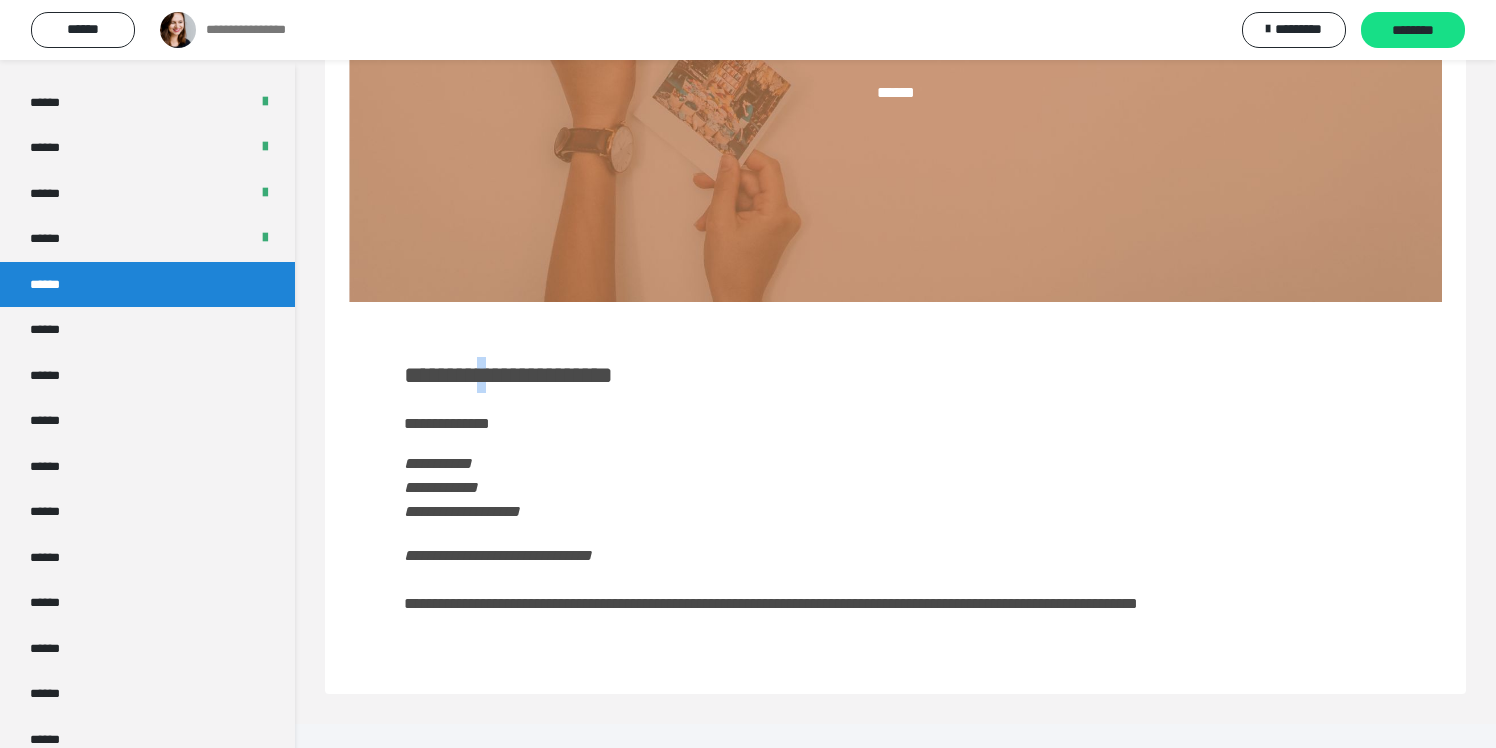 click on "**********" at bounding box center (508, 375) 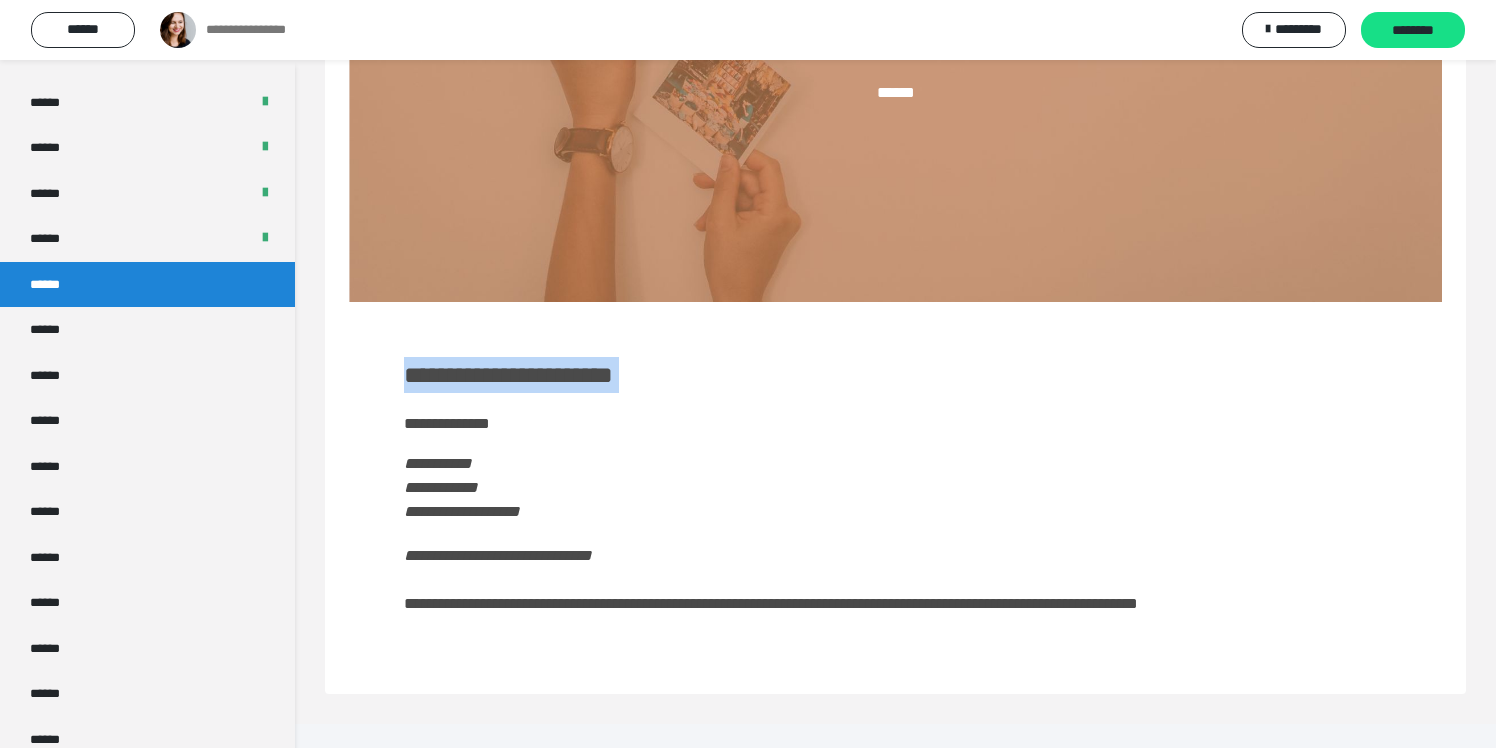 click on "**********" at bounding box center (508, 375) 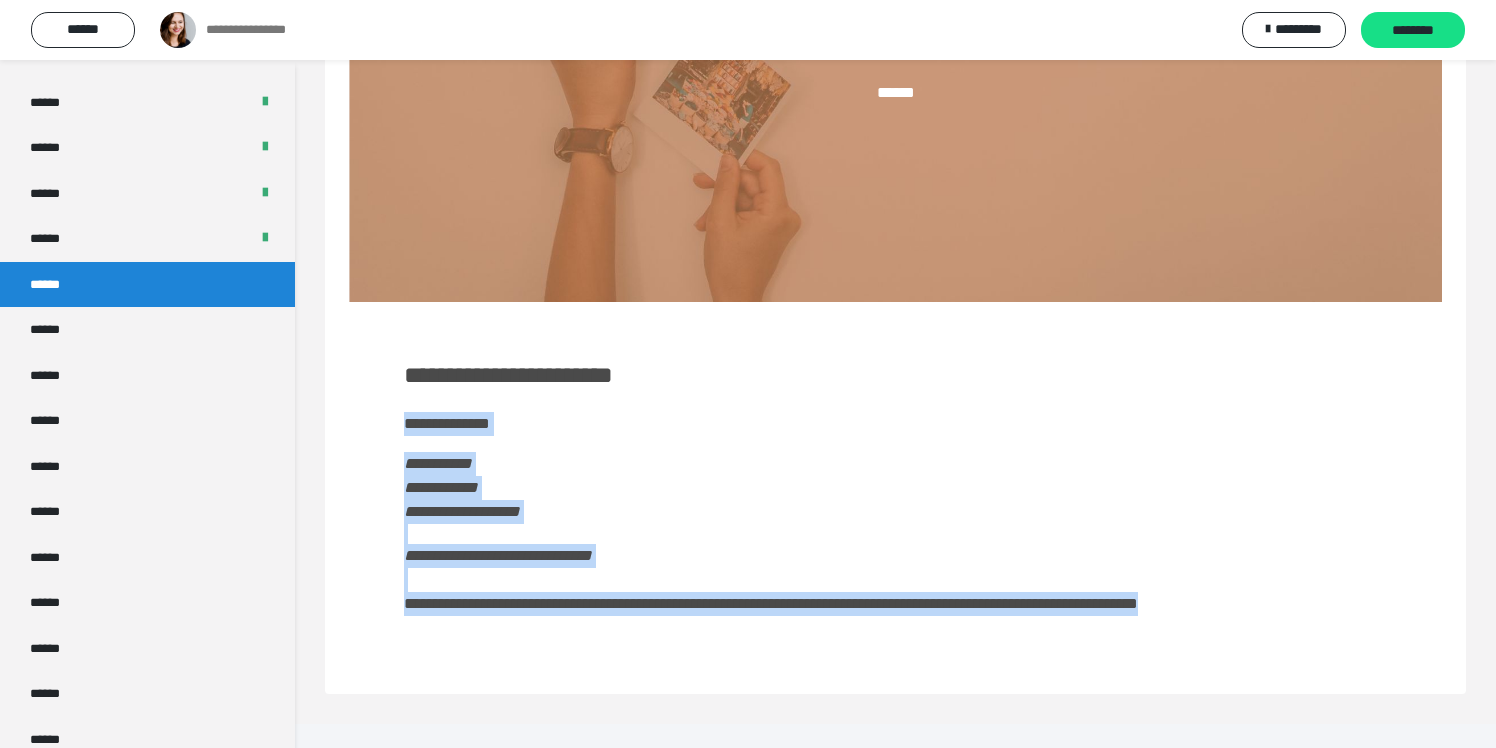 drag, startPoint x: 396, startPoint y: 423, endPoint x: 605, endPoint y: 674, distance: 326.6221 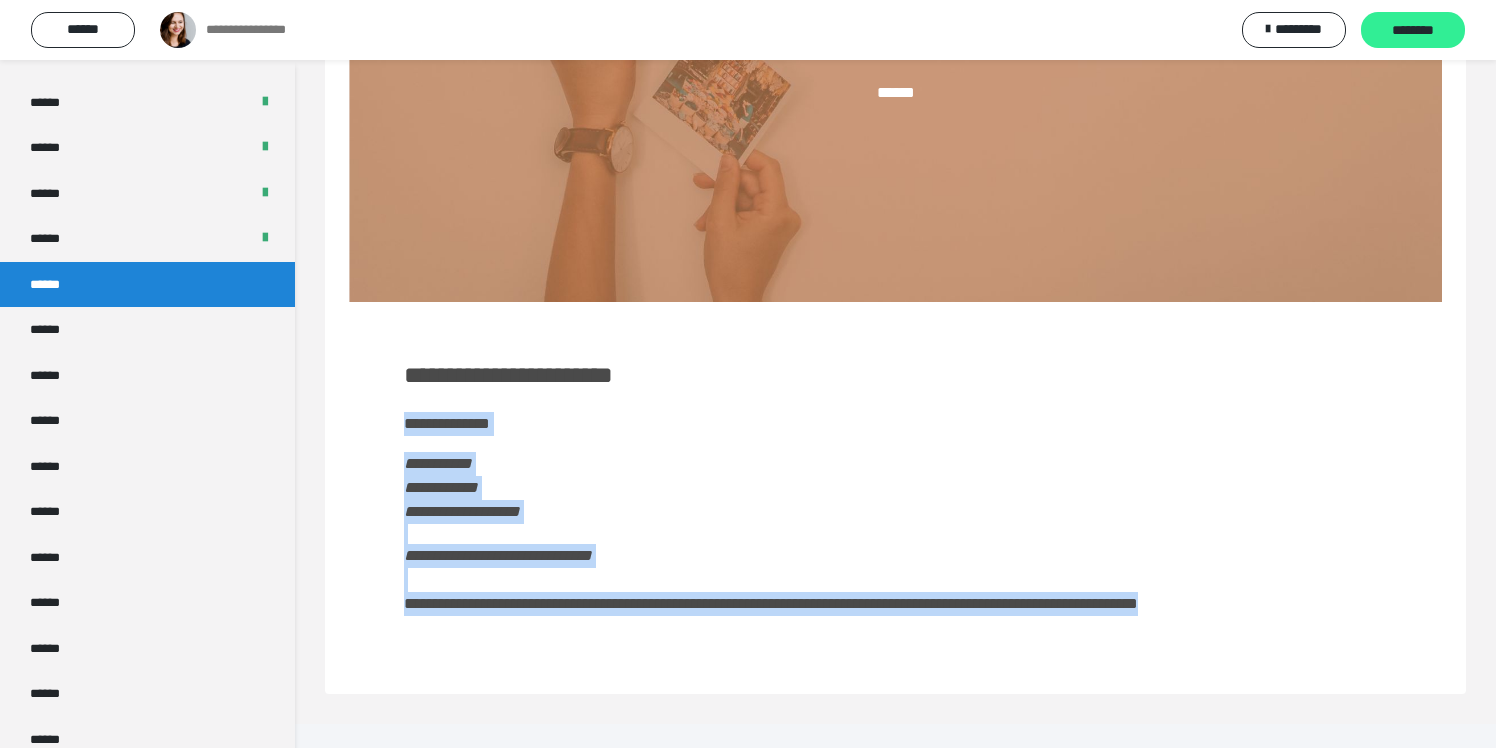 click on "********" at bounding box center (1413, 31) 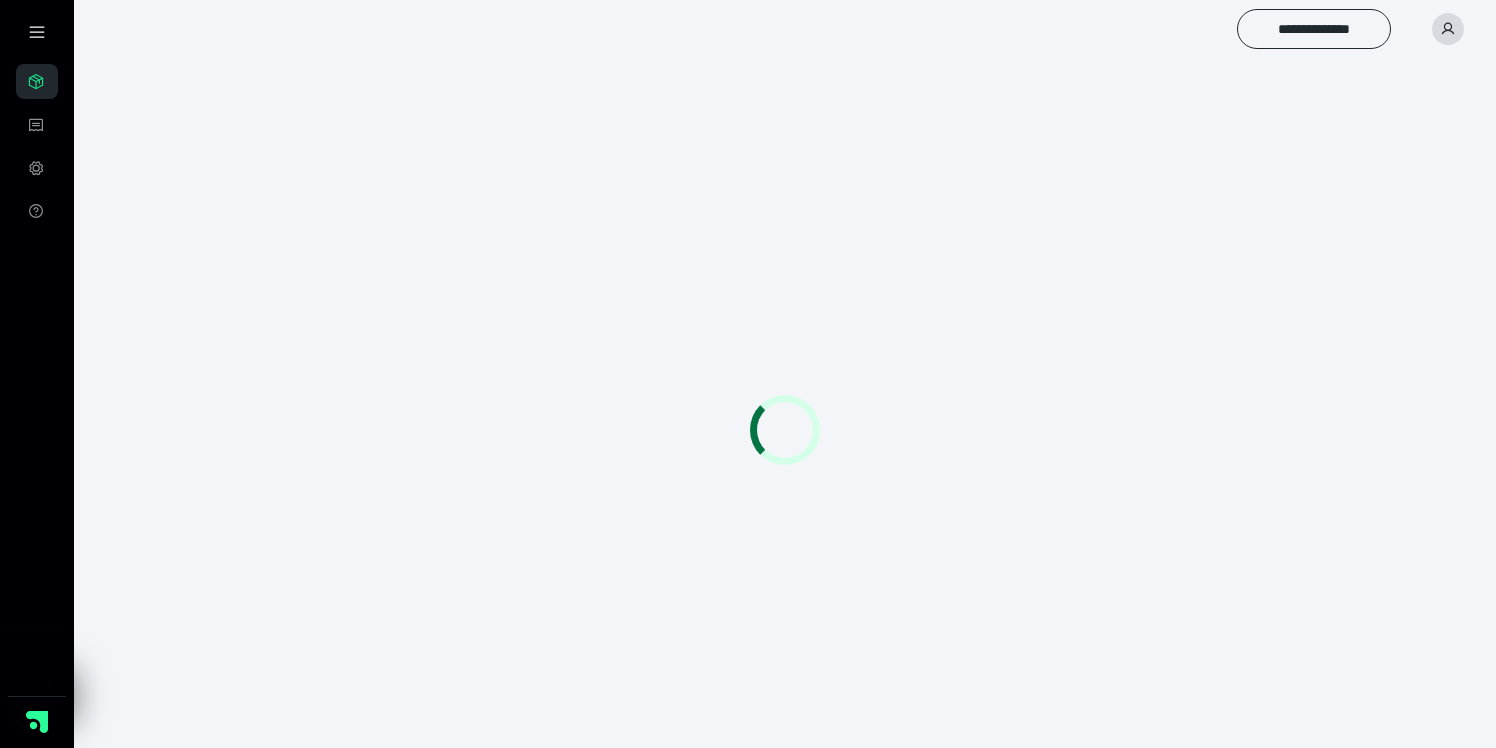 scroll, scrollTop: 0, scrollLeft: 0, axis: both 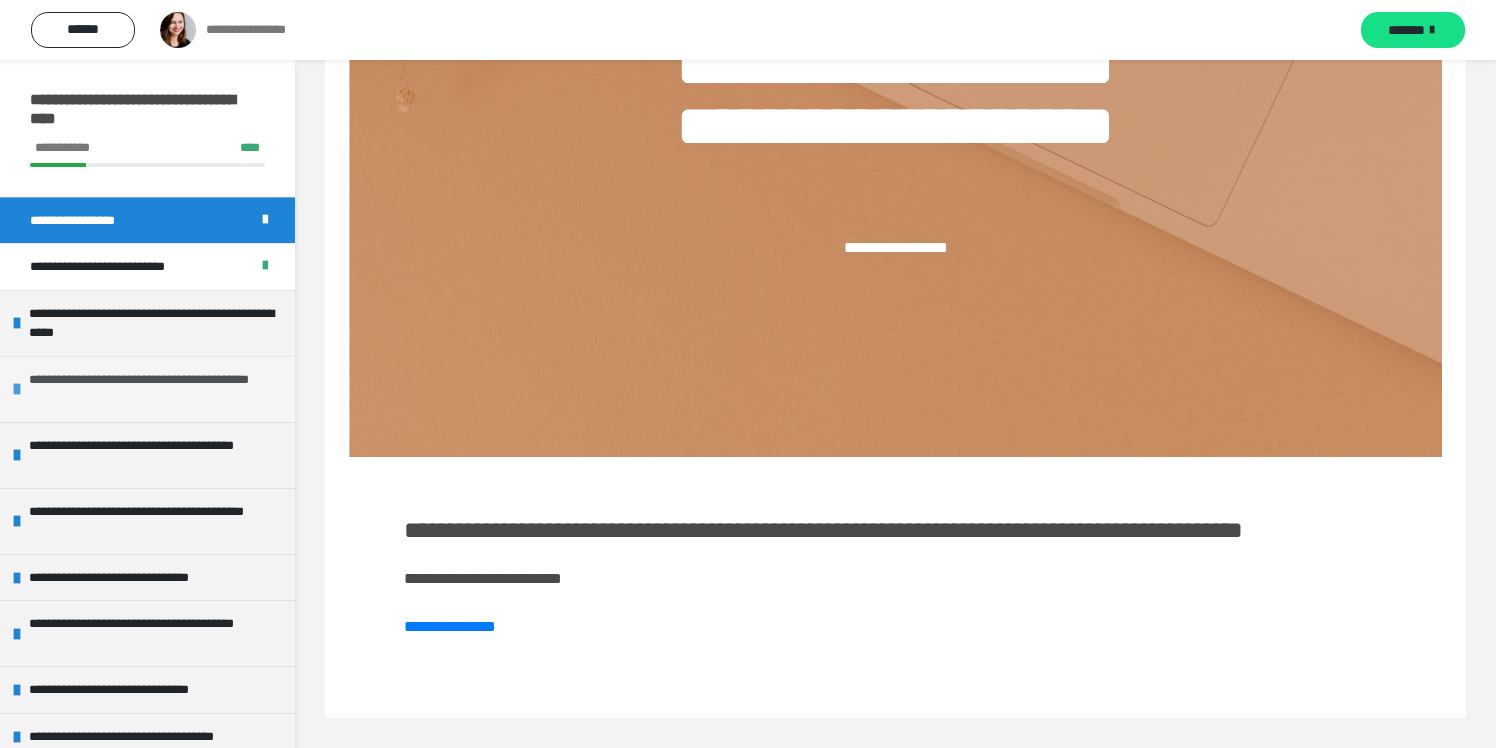 drag, startPoint x: 128, startPoint y: 384, endPoint x: 174, endPoint y: 386, distance: 46.043457 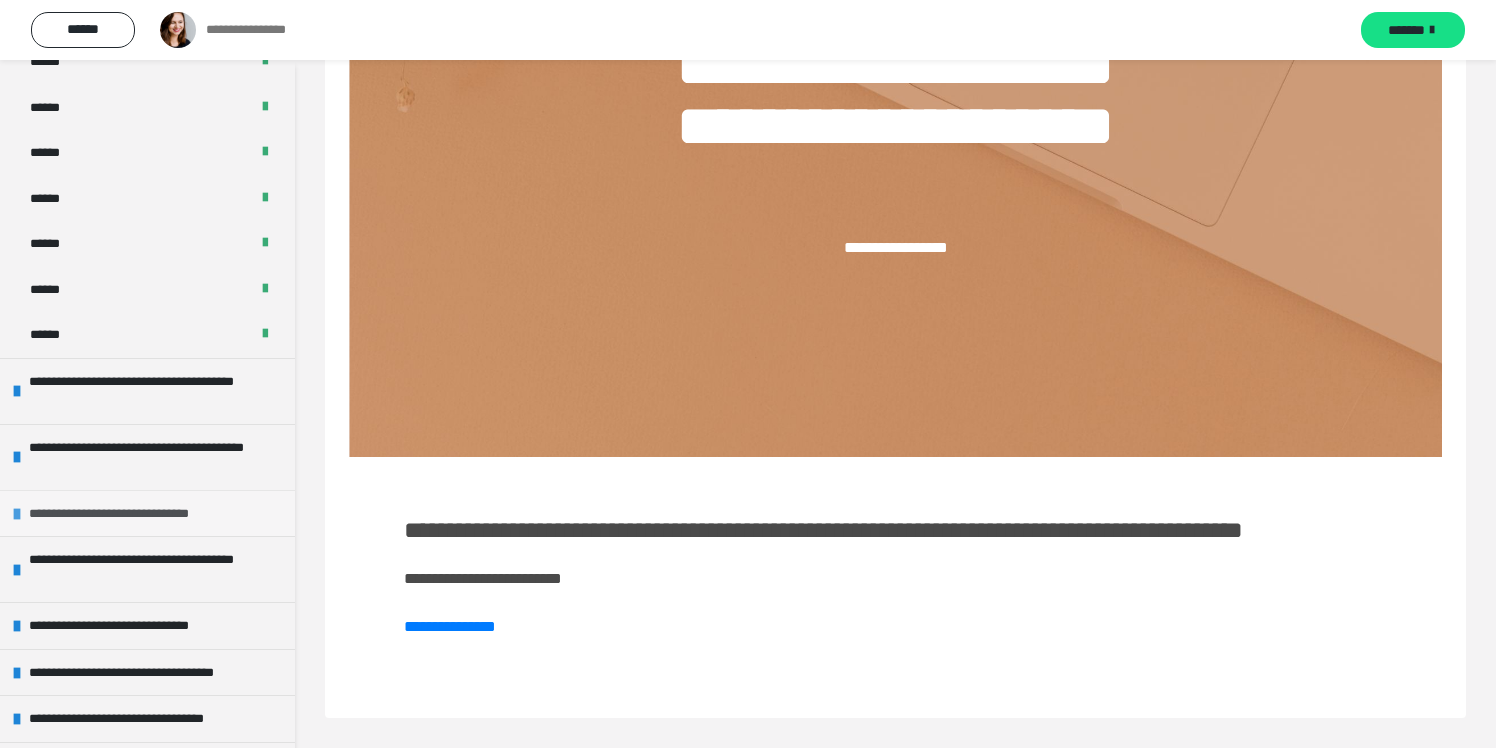 scroll, scrollTop: 686, scrollLeft: 0, axis: vertical 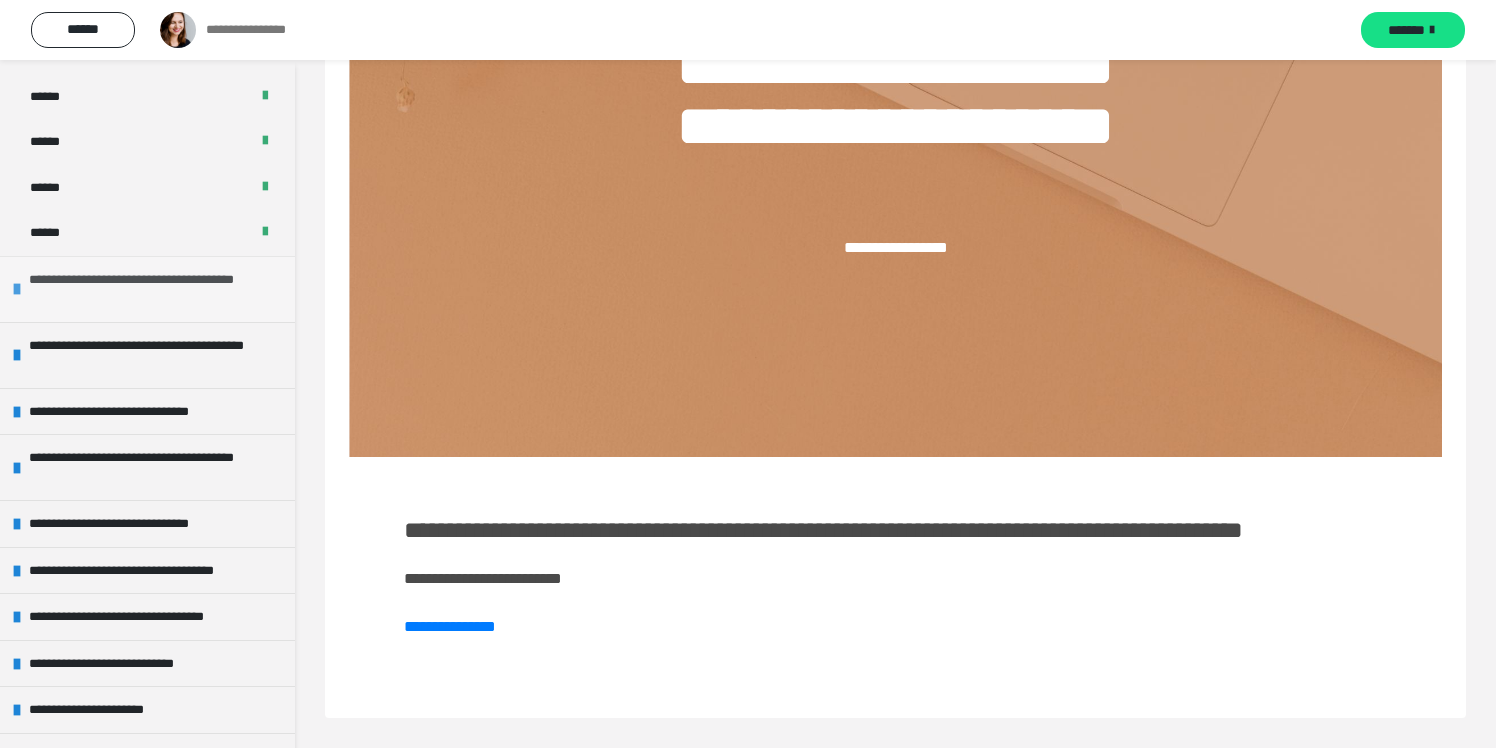 click on "**********" at bounding box center [157, 289] 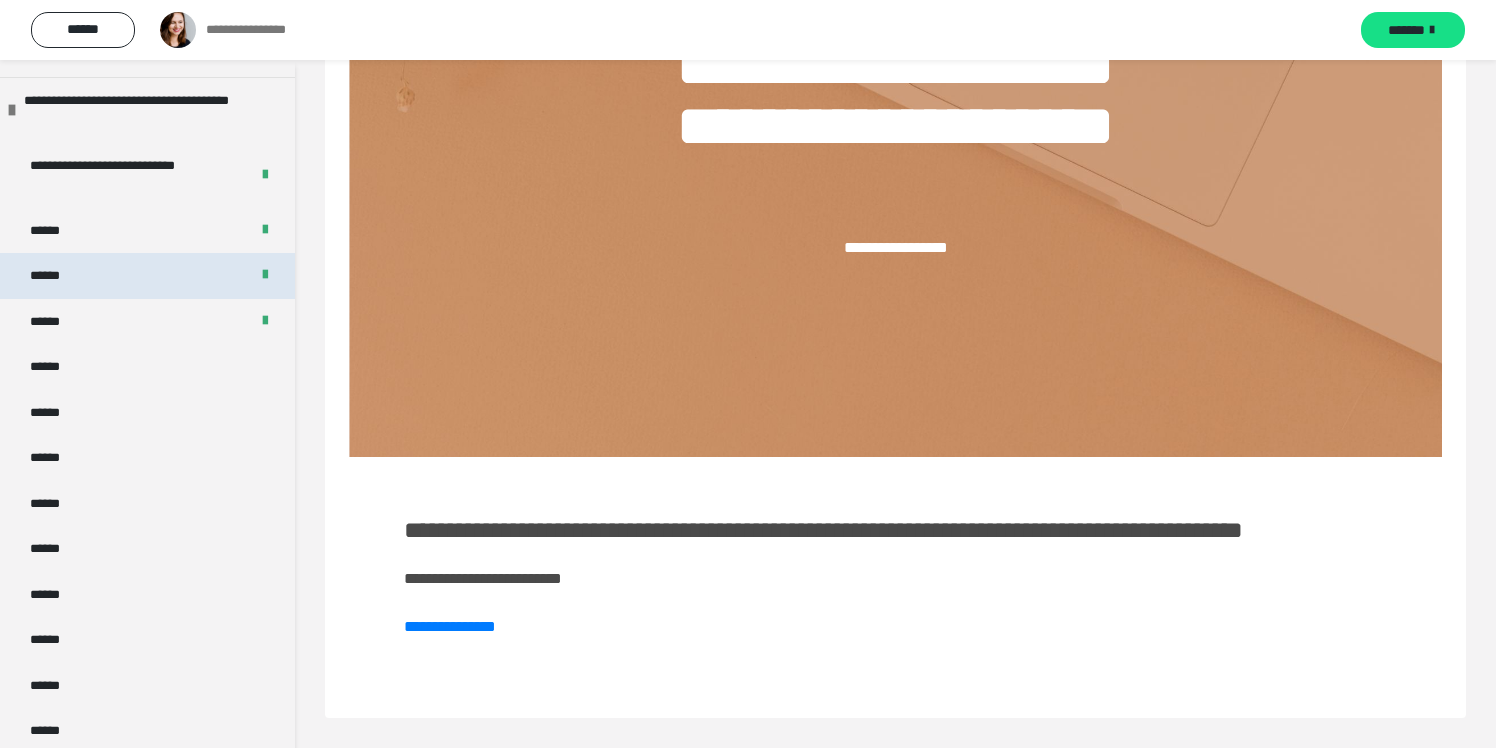 scroll, scrollTop: 857, scrollLeft: 0, axis: vertical 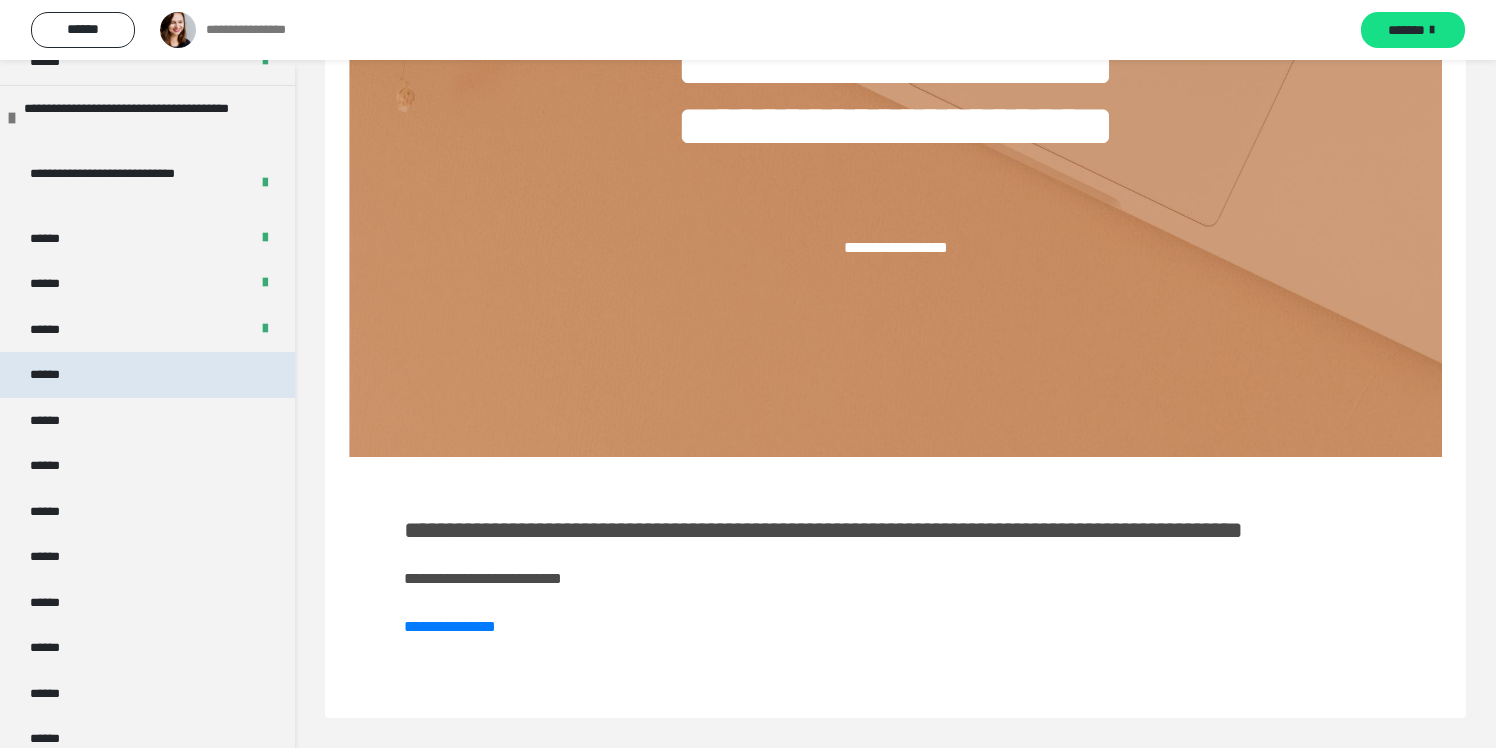 click on "******" at bounding box center [147, 375] 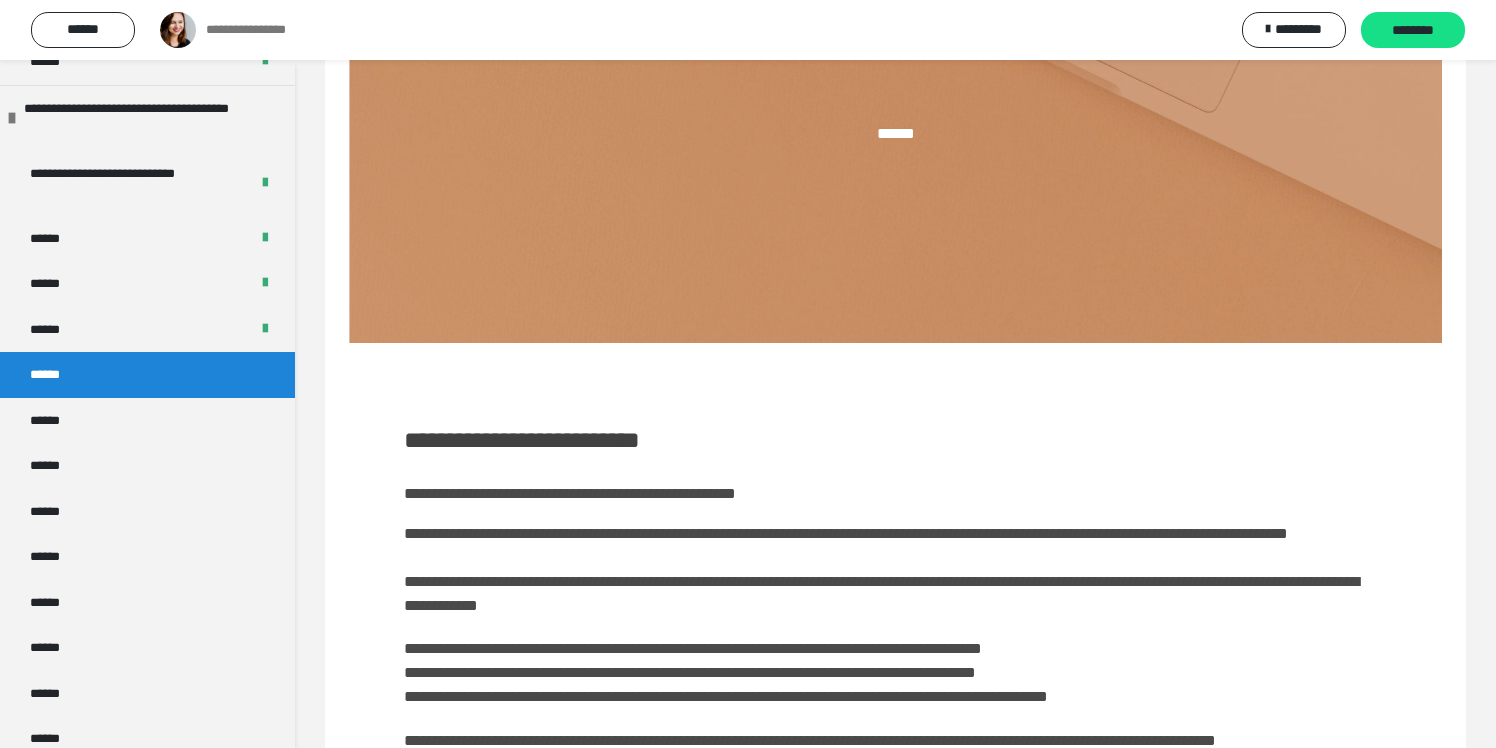 scroll, scrollTop: 411, scrollLeft: 0, axis: vertical 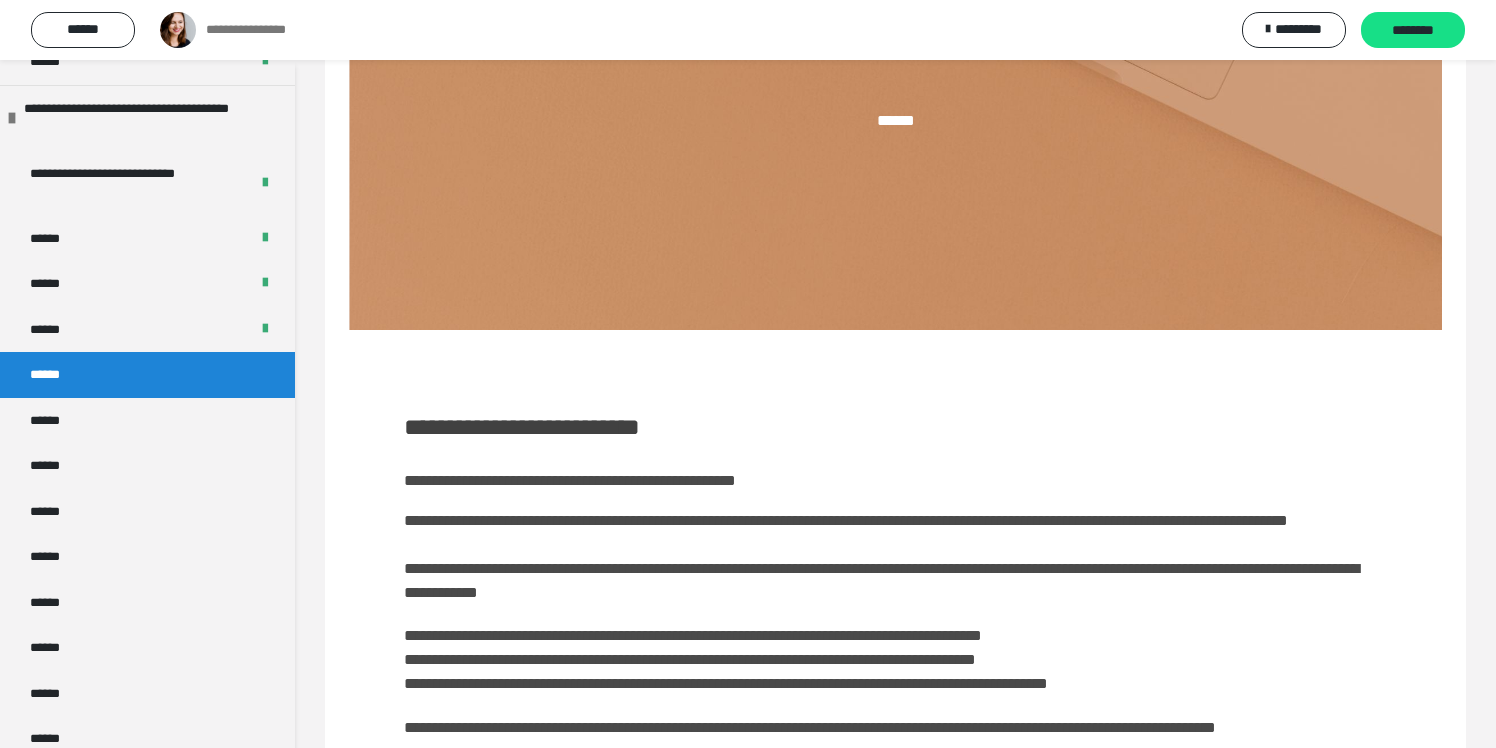 click on "**********" at bounding box center (522, 427) 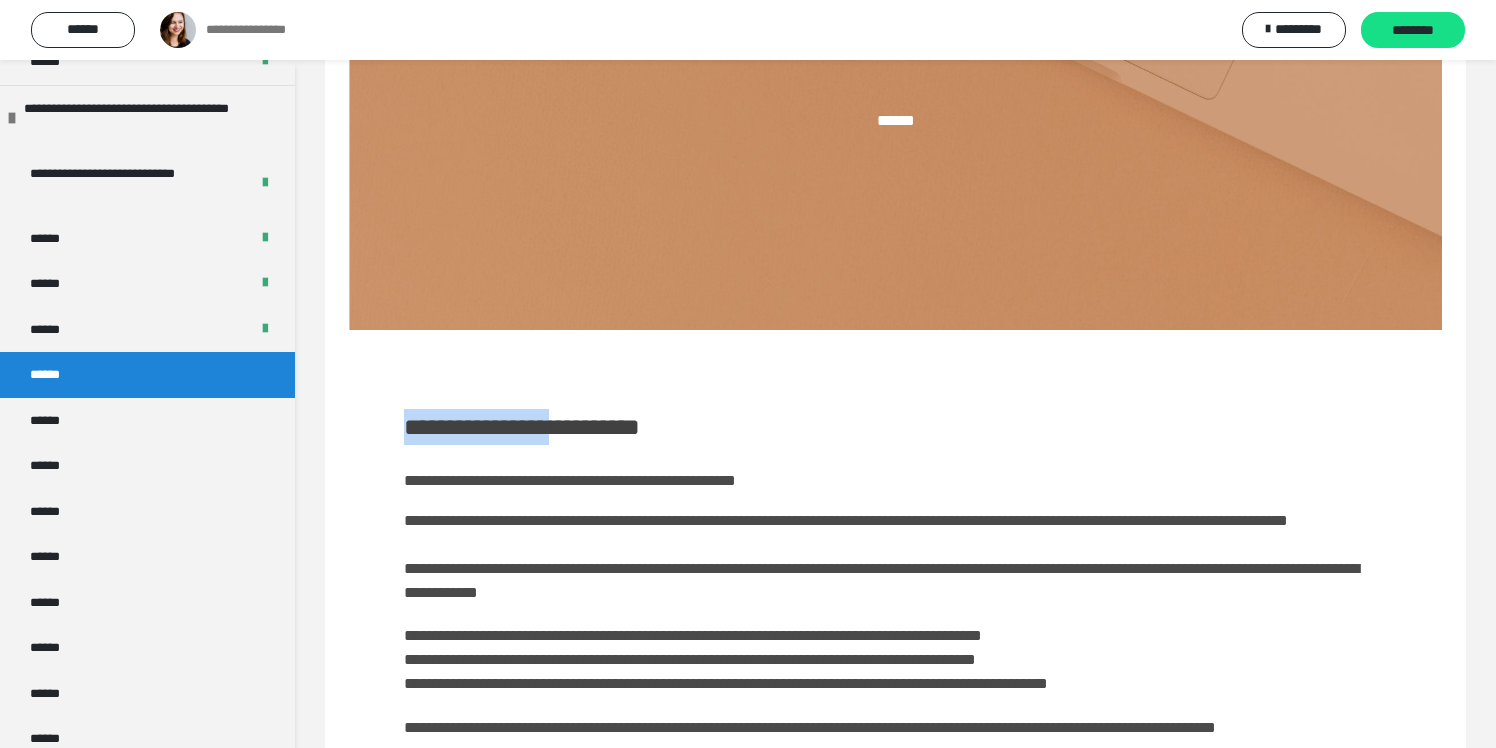 click on "**********" at bounding box center [522, 427] 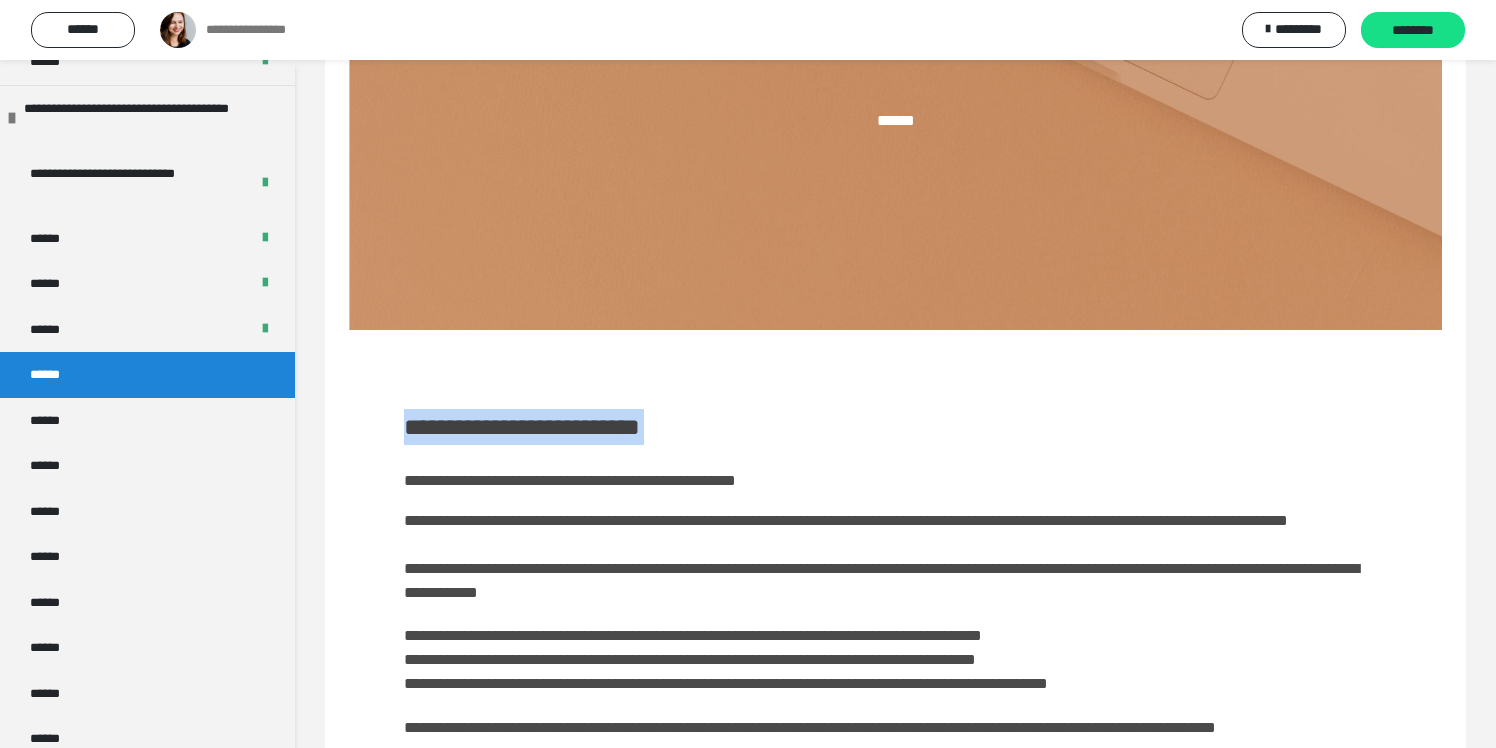 click on "**********" at bounding box center (522, 427) 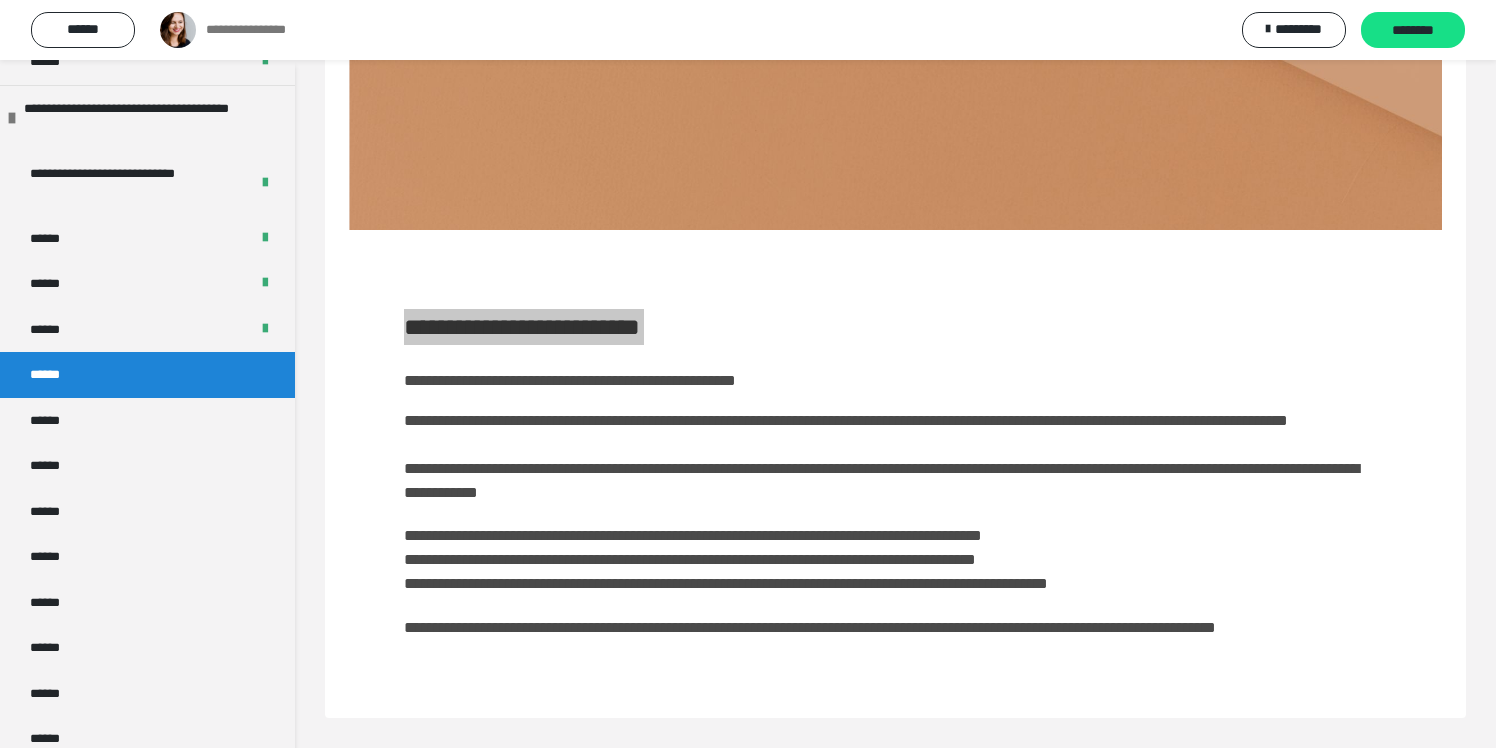 scroll, scrollTop: 559, scrollLeft: 0, axis: vertical 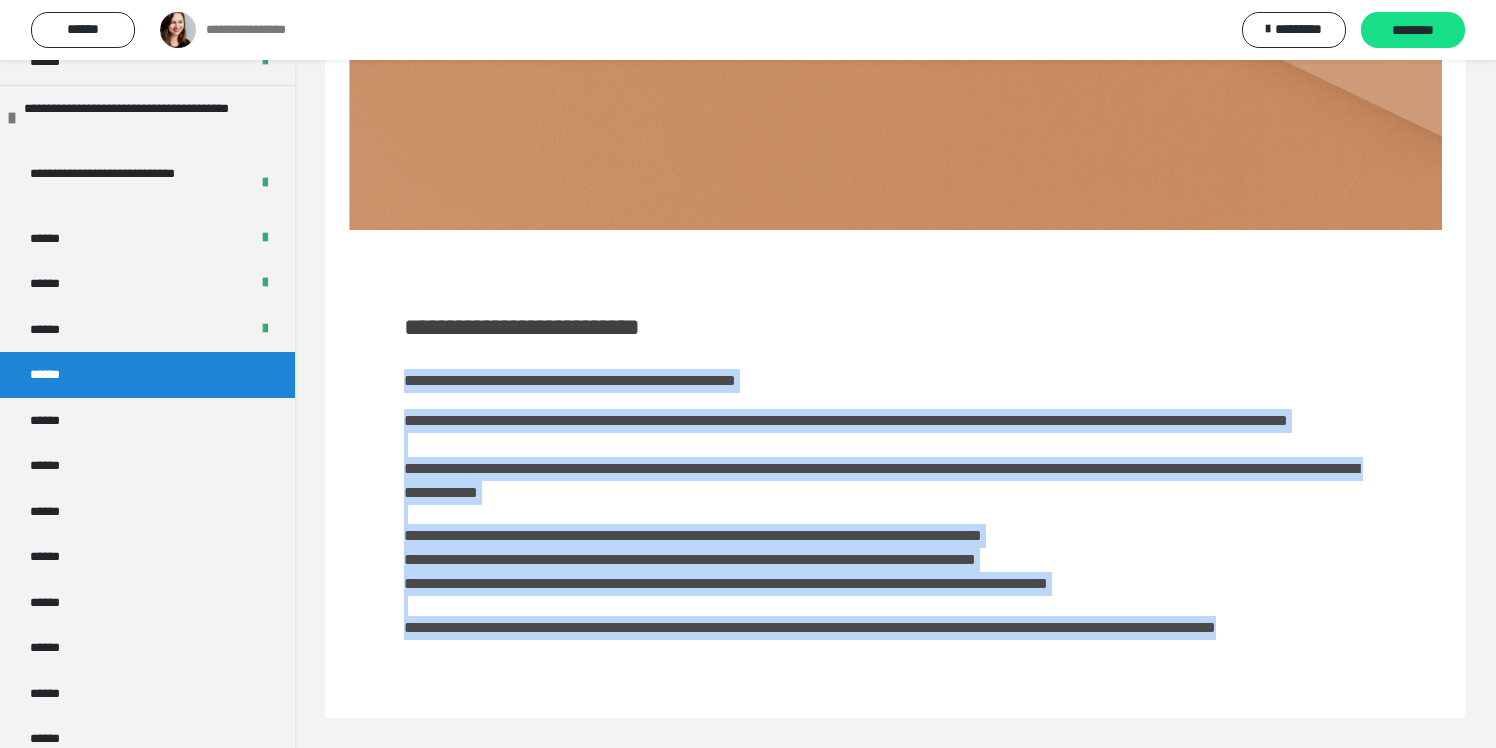 drag, startPoint x: 406, startPoint y: 334, endPoint x: 612, endPoint y: 626, distance: 357.35138 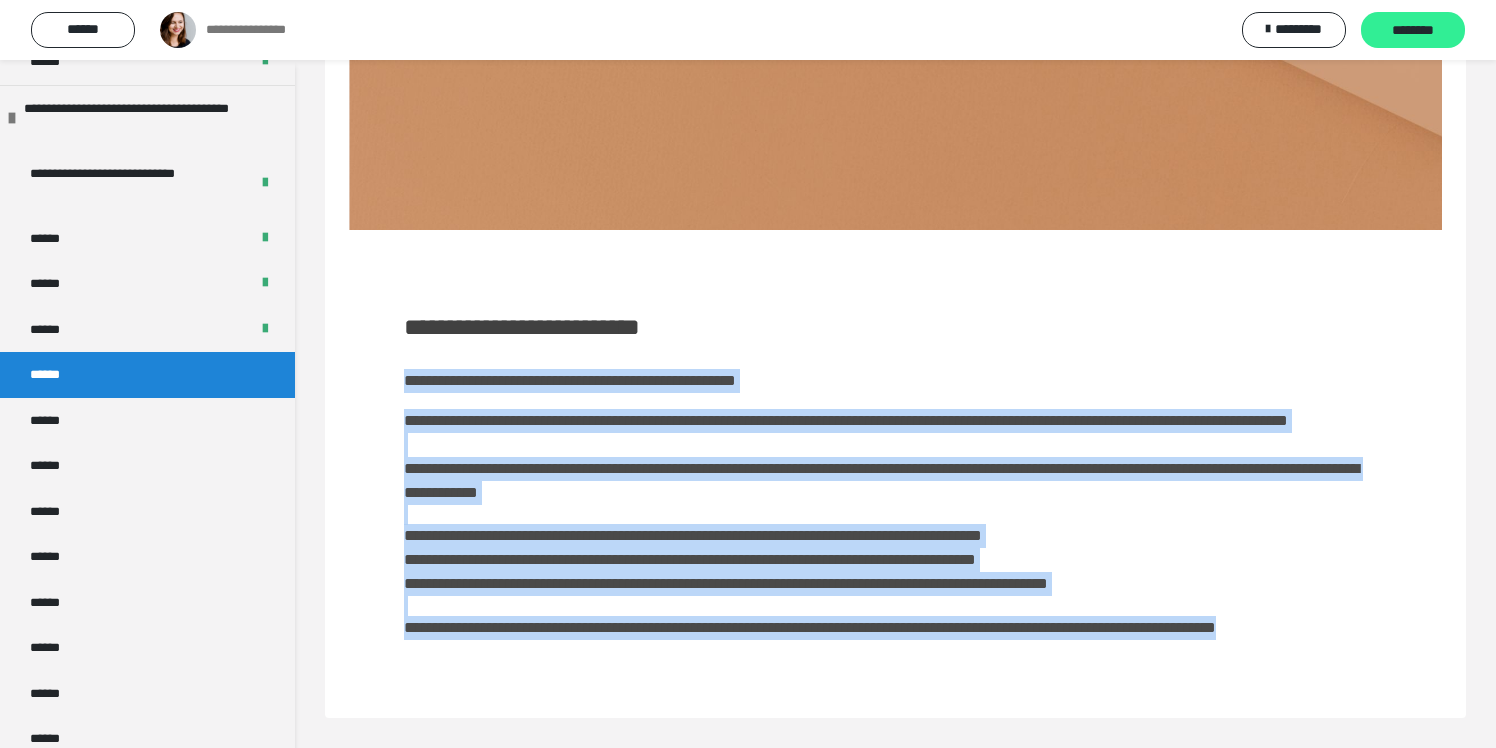 click on "********" at bounding box center (1413, 31) 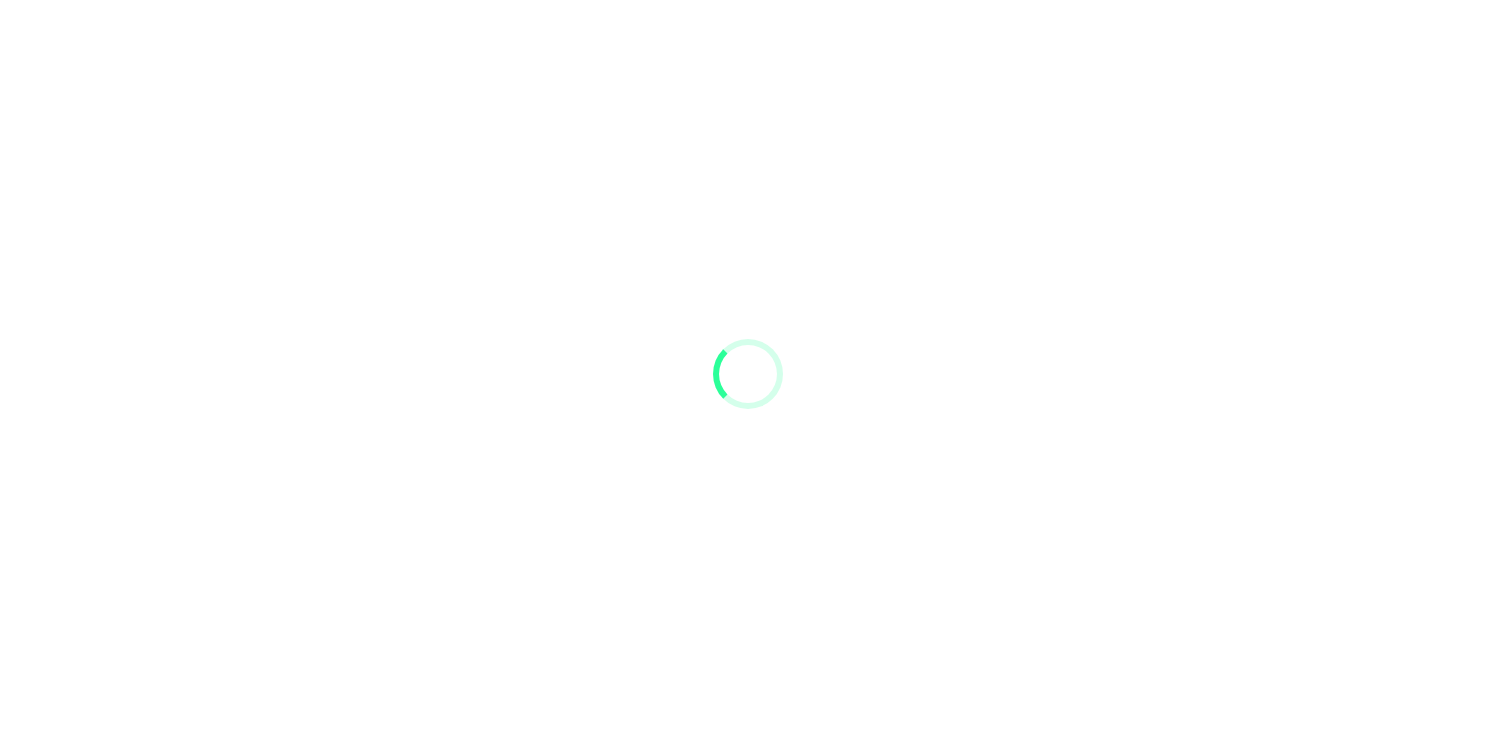 scroll, scrollTop: 0, scrollLeft: 0, axis: both 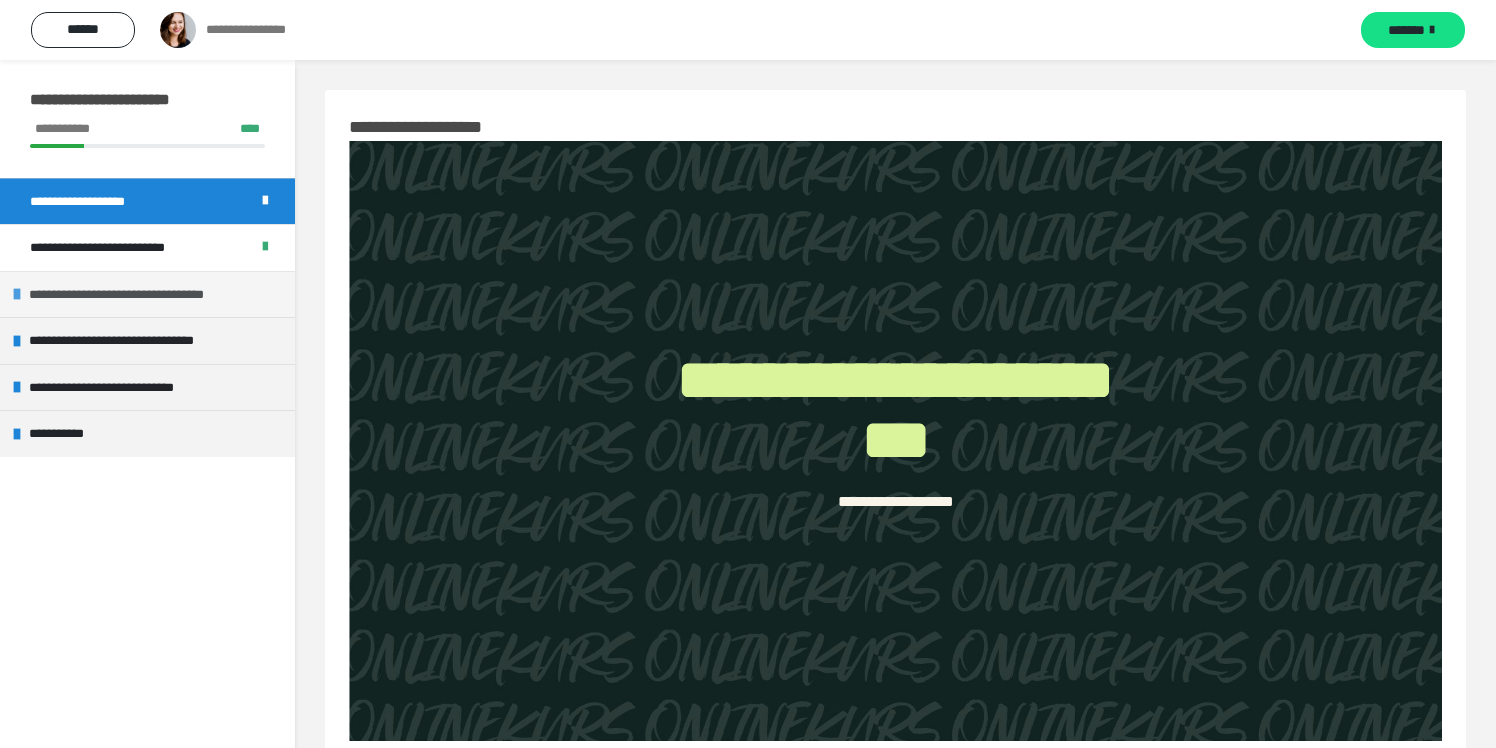 click on "**********" at bounding box center (141, 295) 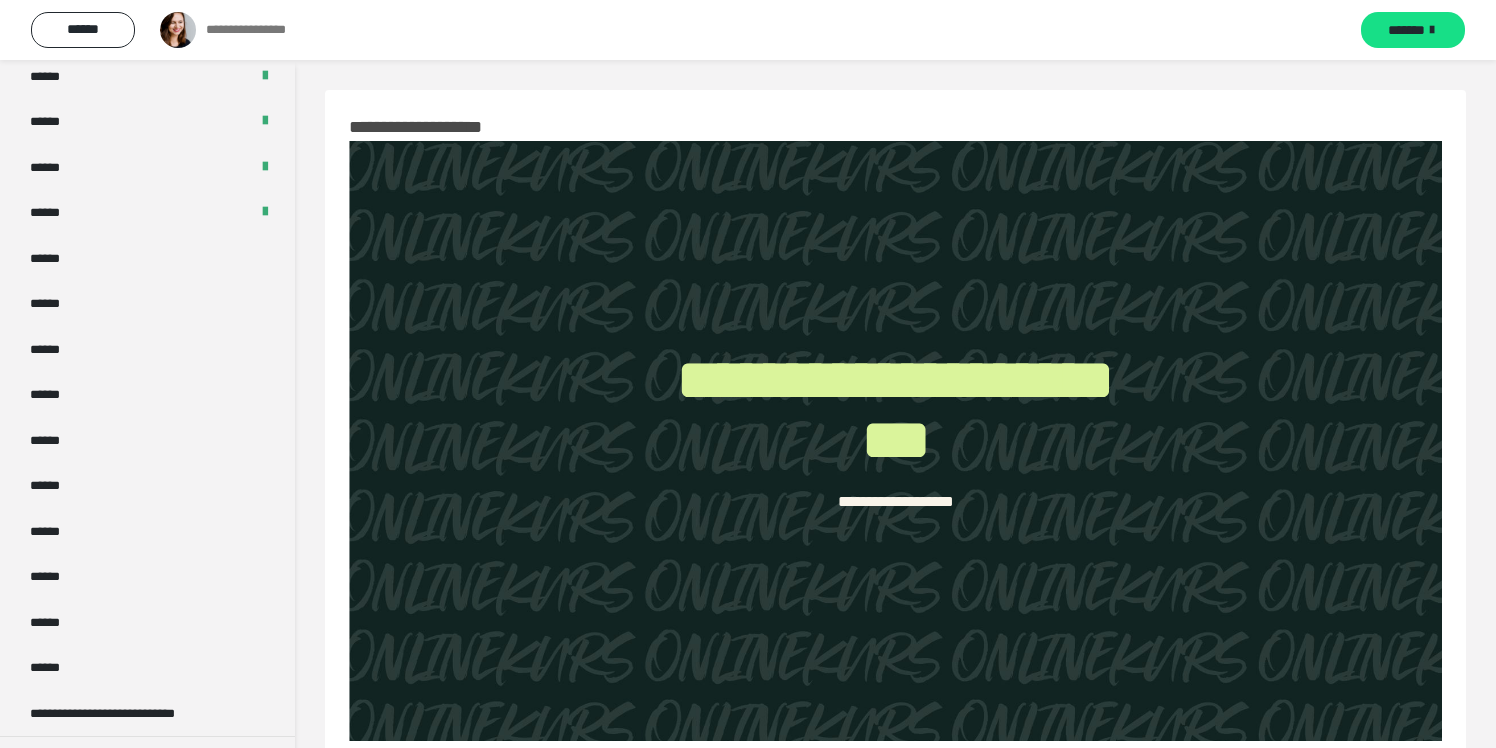 scroll, scrollTop: 1215, scrollLeft: 0, axis: vertical 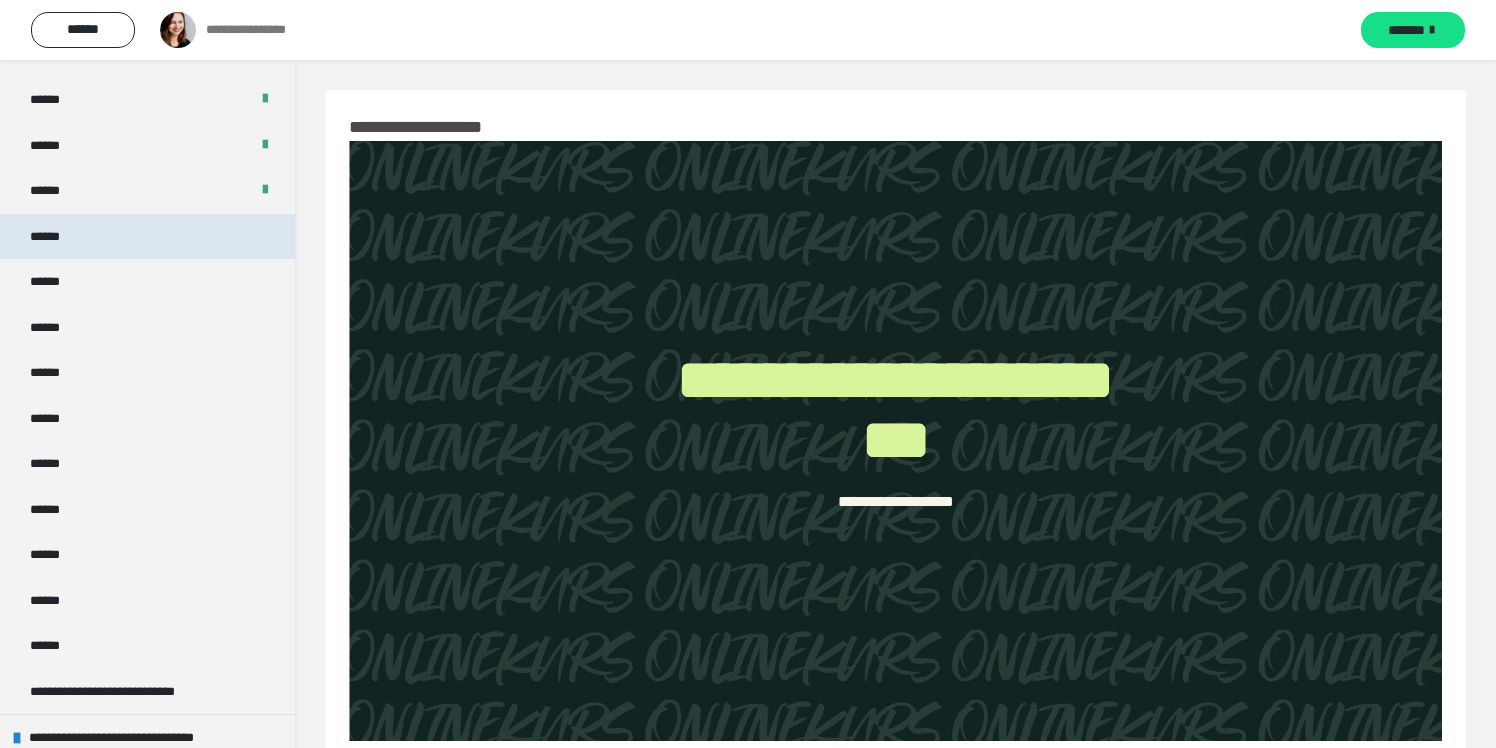 click on "******" at bounding box center (147, 237) 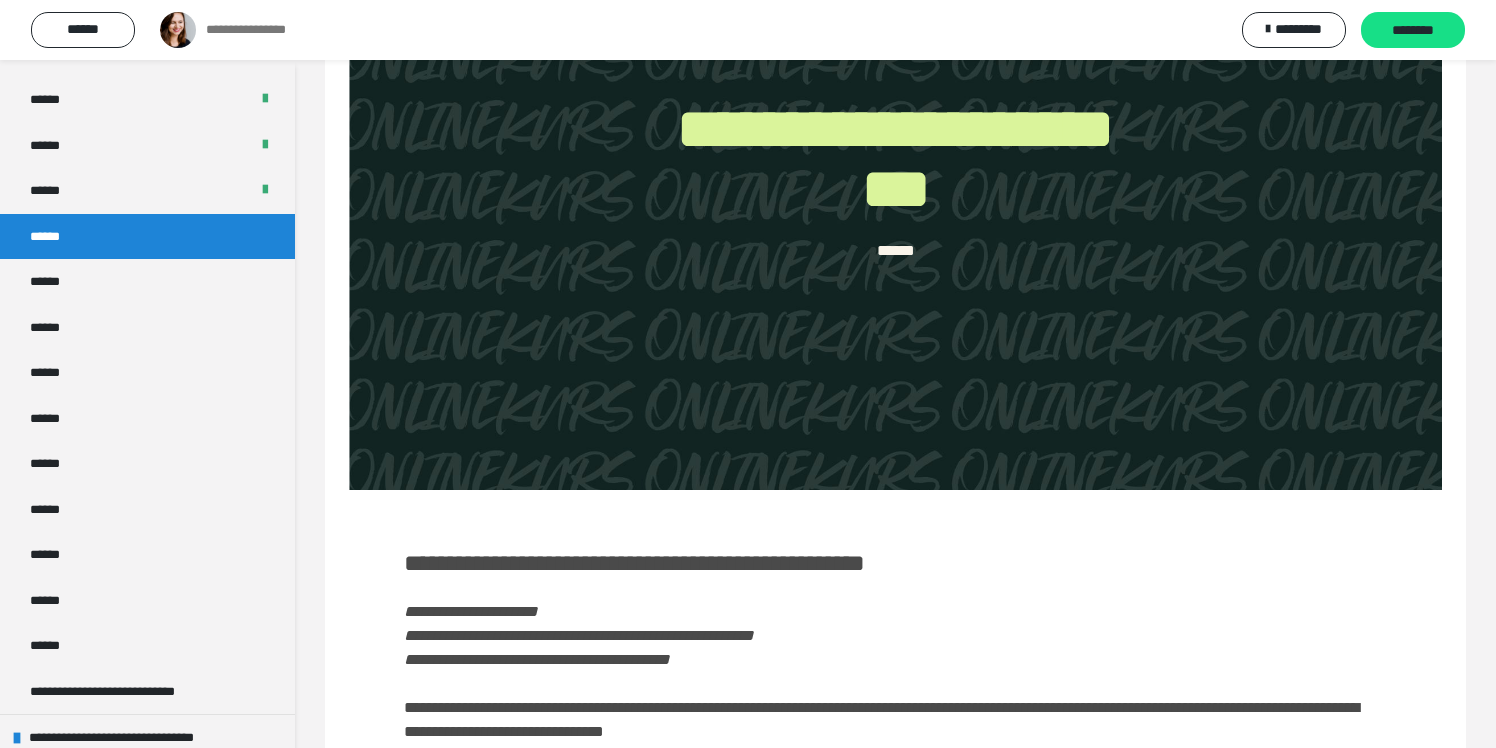 scroll, scrollTop: 356, scrollLeft: 0, axis: vertical 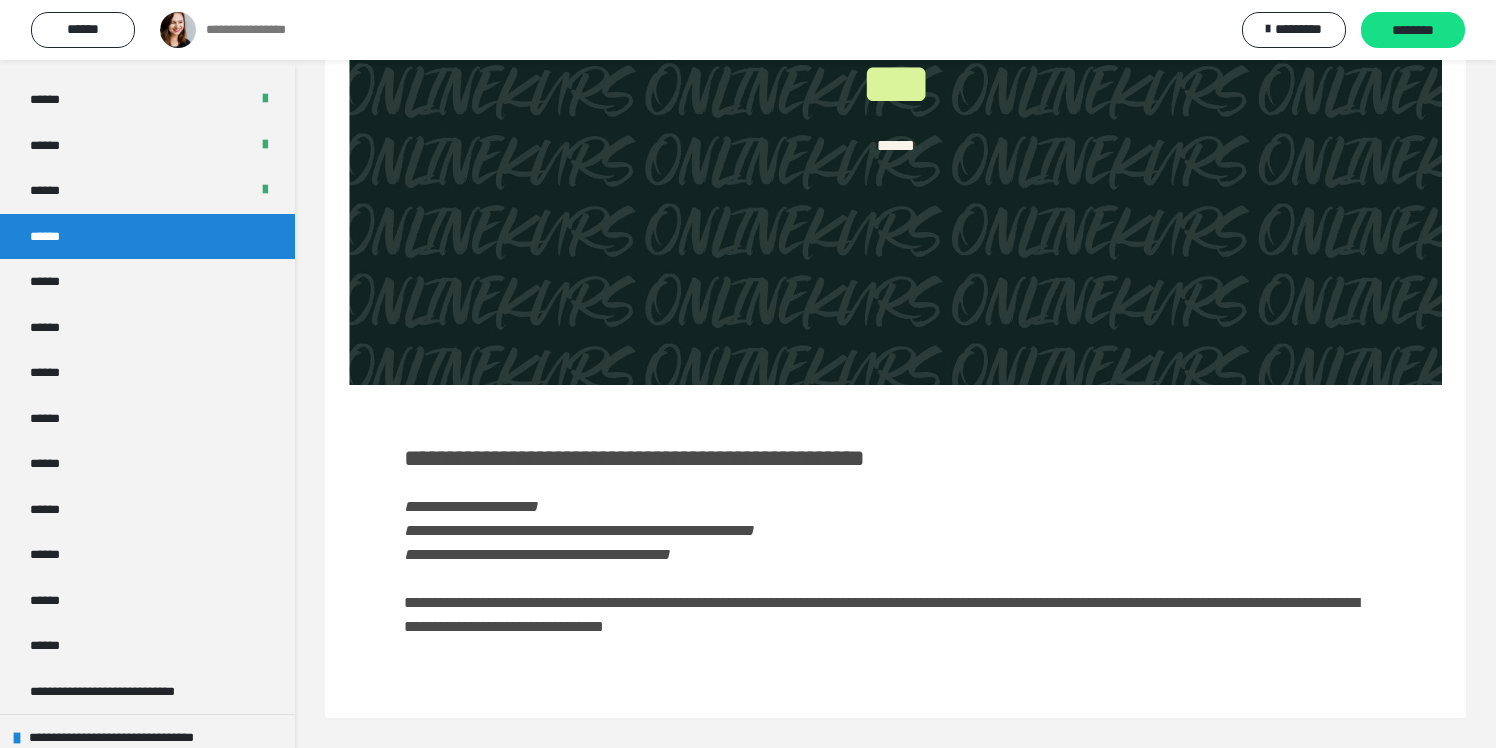 click on "**********" at bounding box center (634, 458) 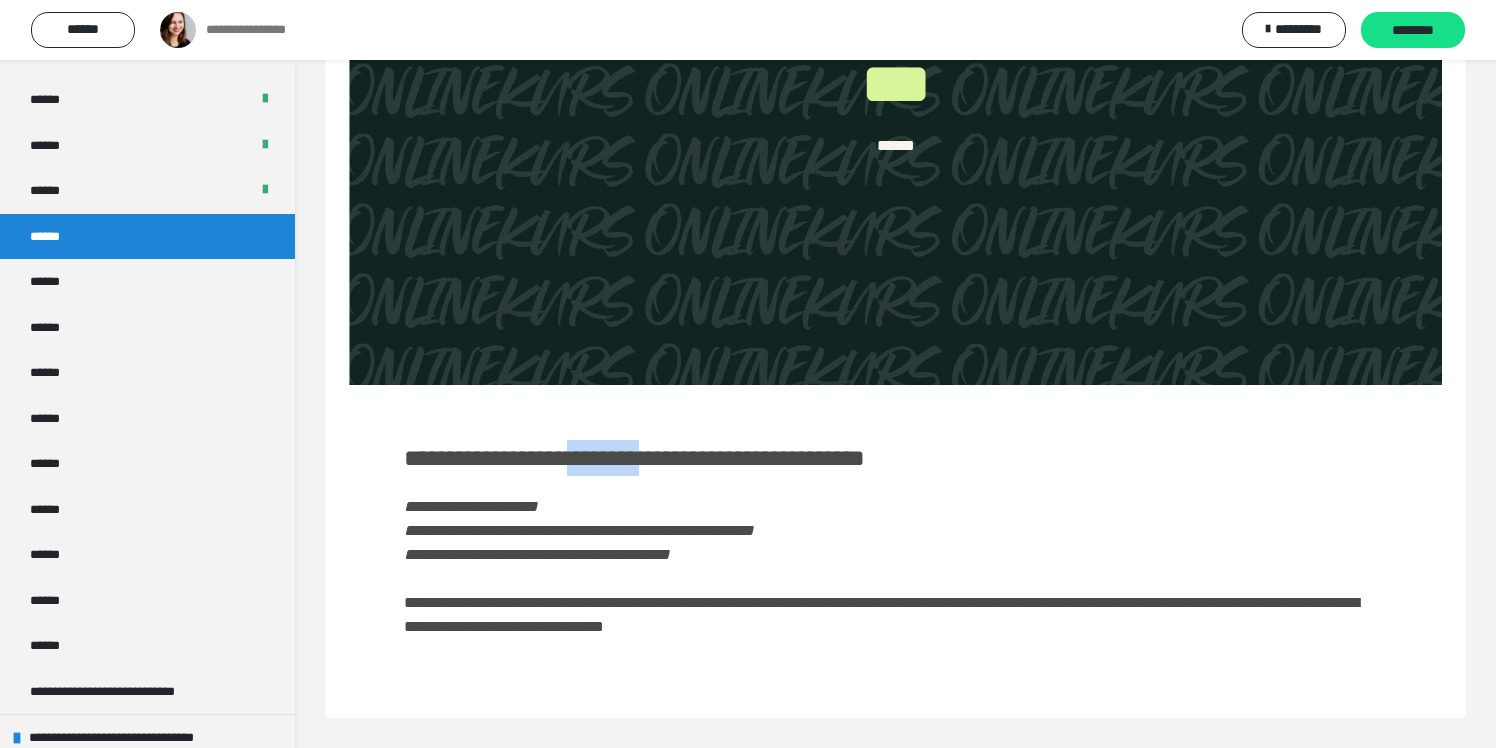 click on "**********" at bounding box center [634, 458] 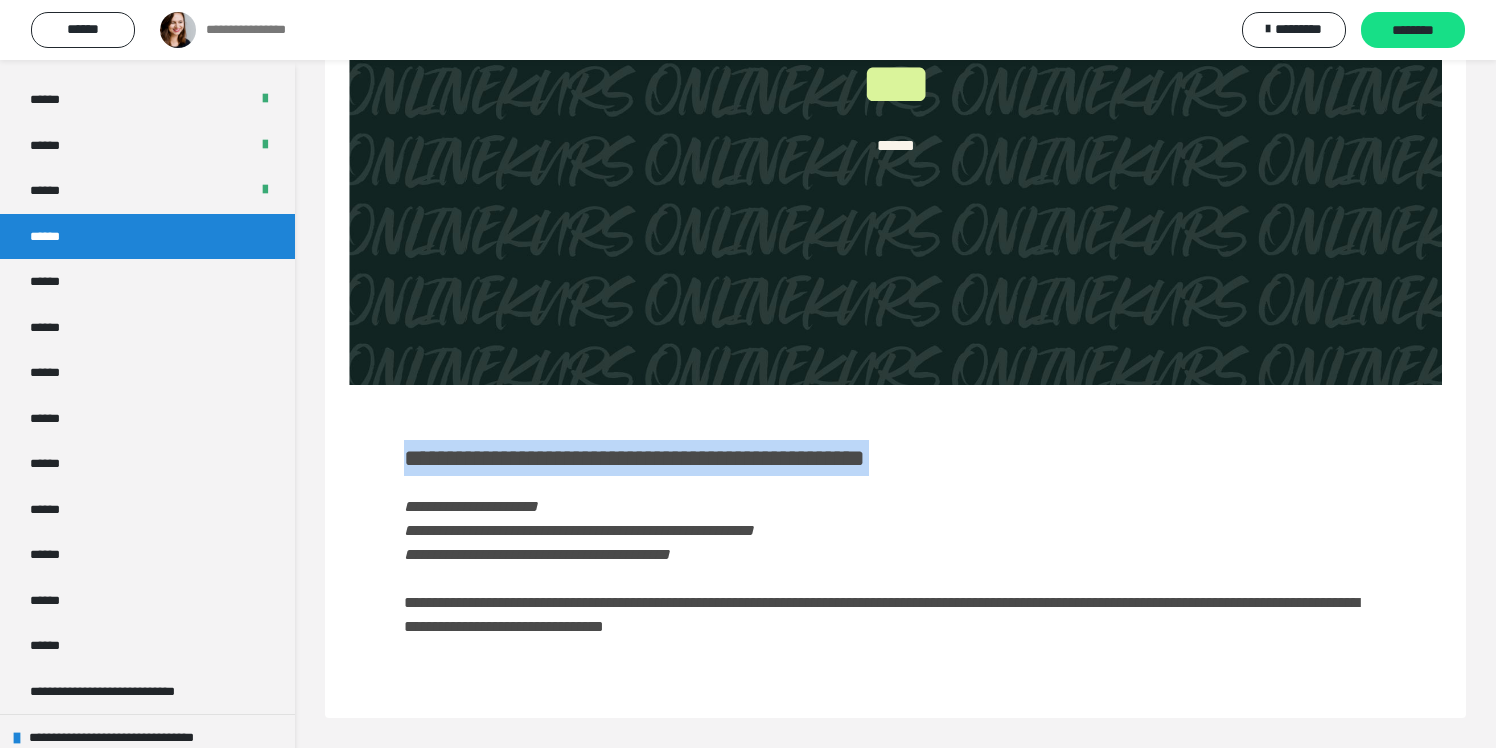 click on "**********" at bounding box center (634, 458) 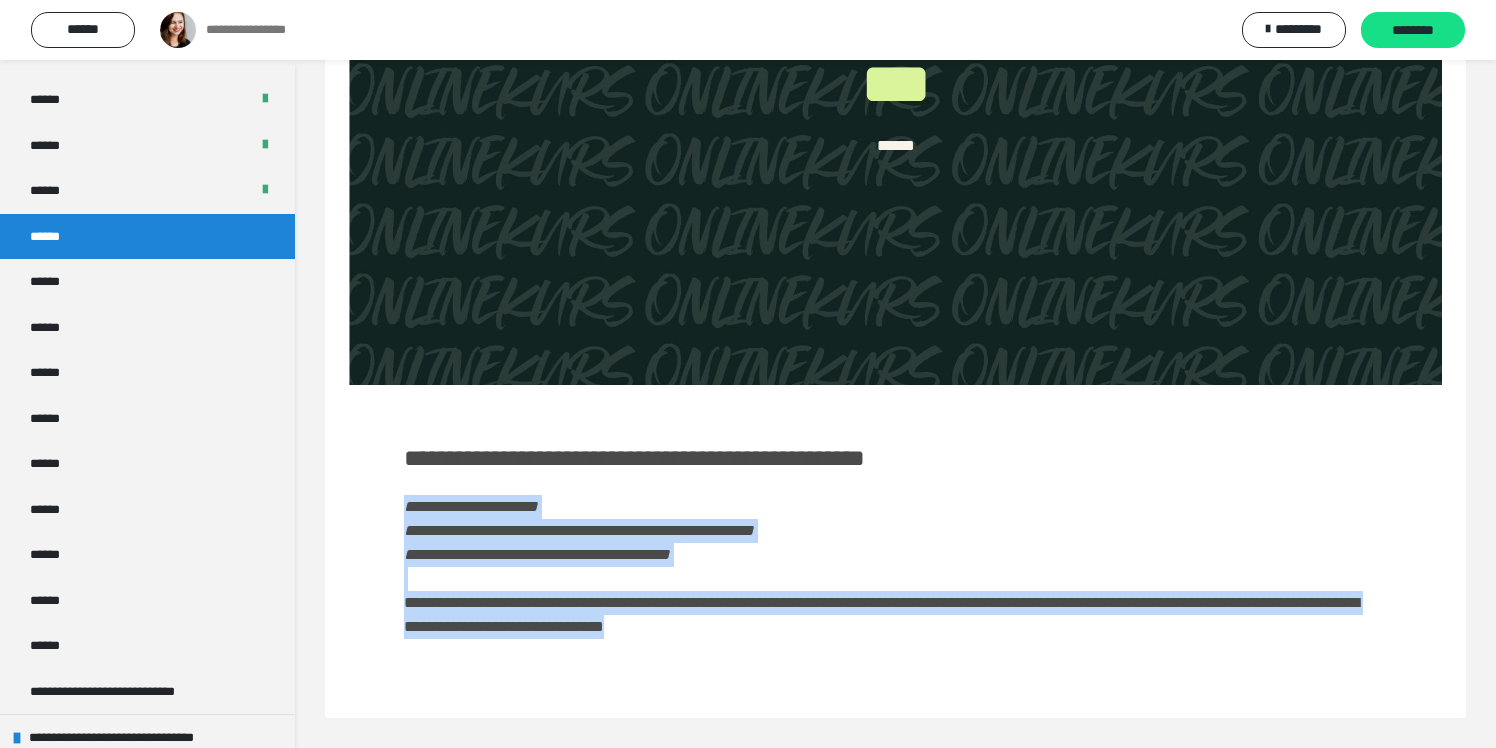 drag, startPoint x: 405, startPoint y: 504, endPoint x: 999, endPoint y: 626, distance: 606.39923 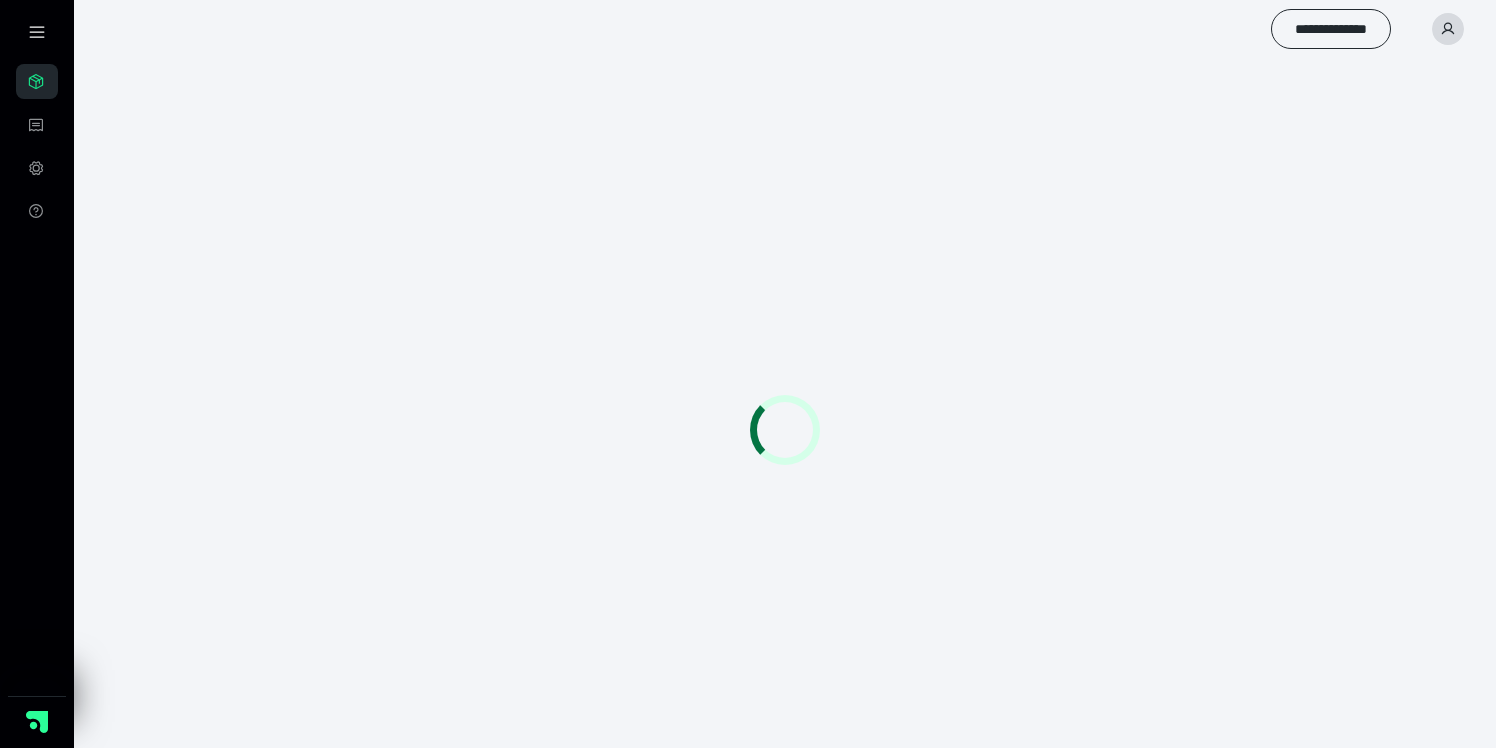 scroll, scrollTop: 0, scrollLeft: 0, axis: both 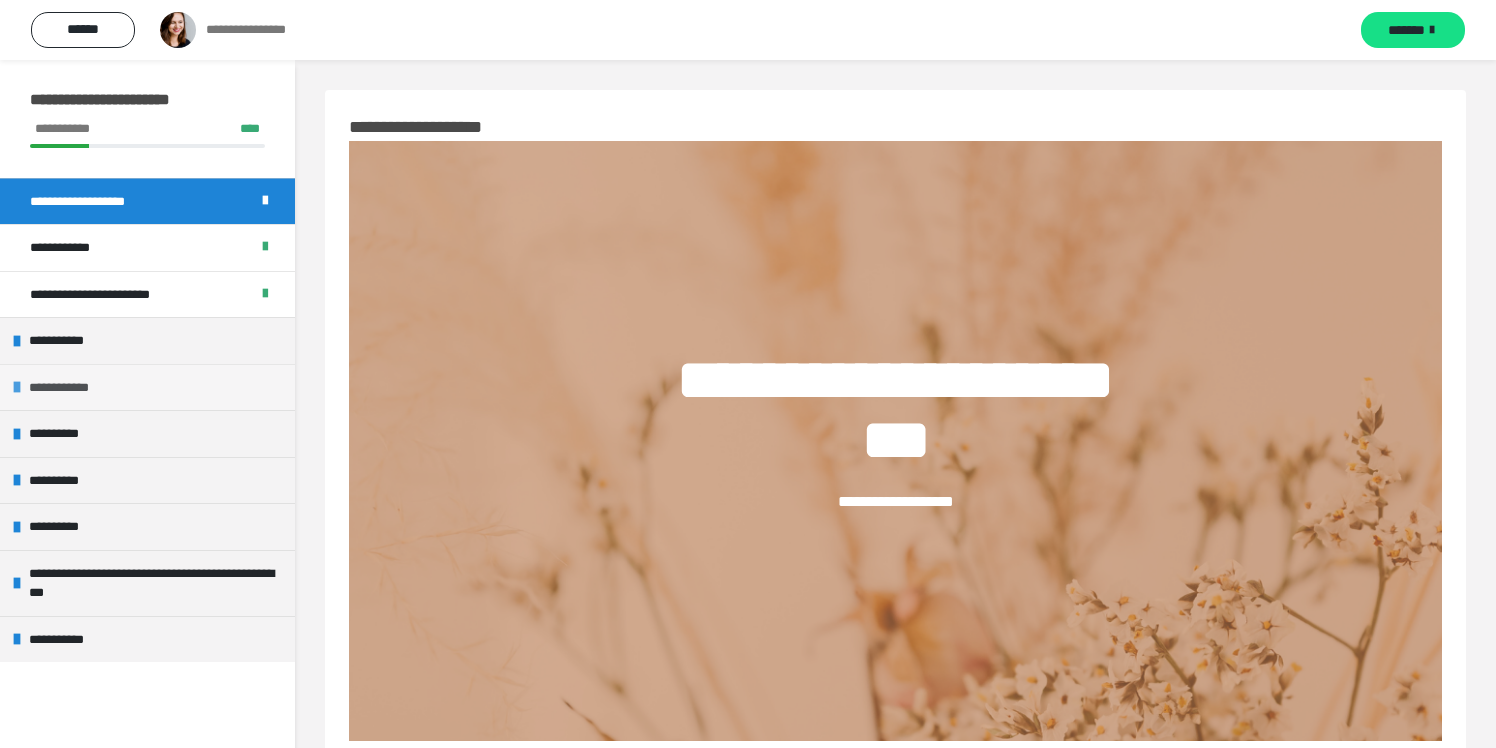 click on "**********" at bounding box center [67, 388] 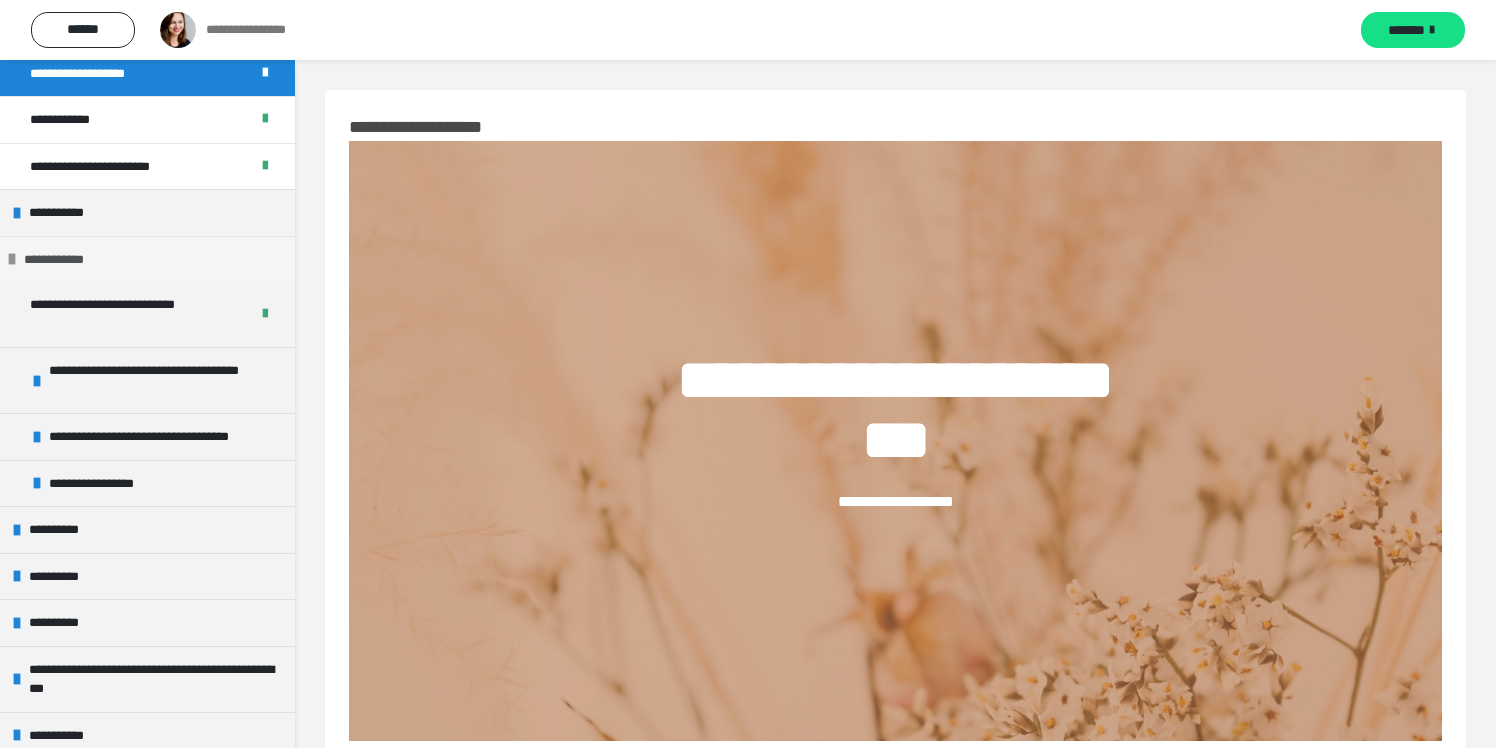 scroll, scrollTop: 143, scrollLeft: 0, axis: vertical 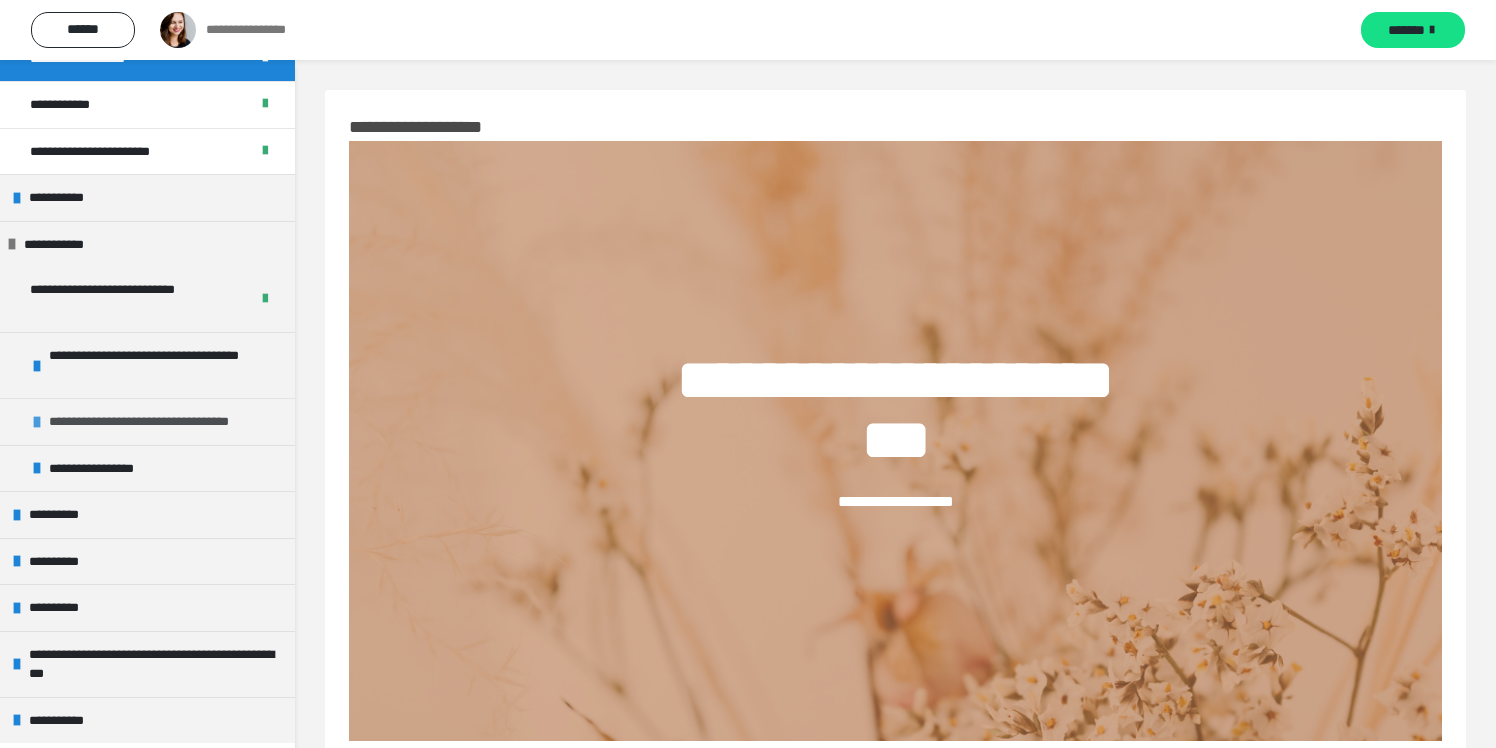 click on "**********" at bounding box center [162, 422] 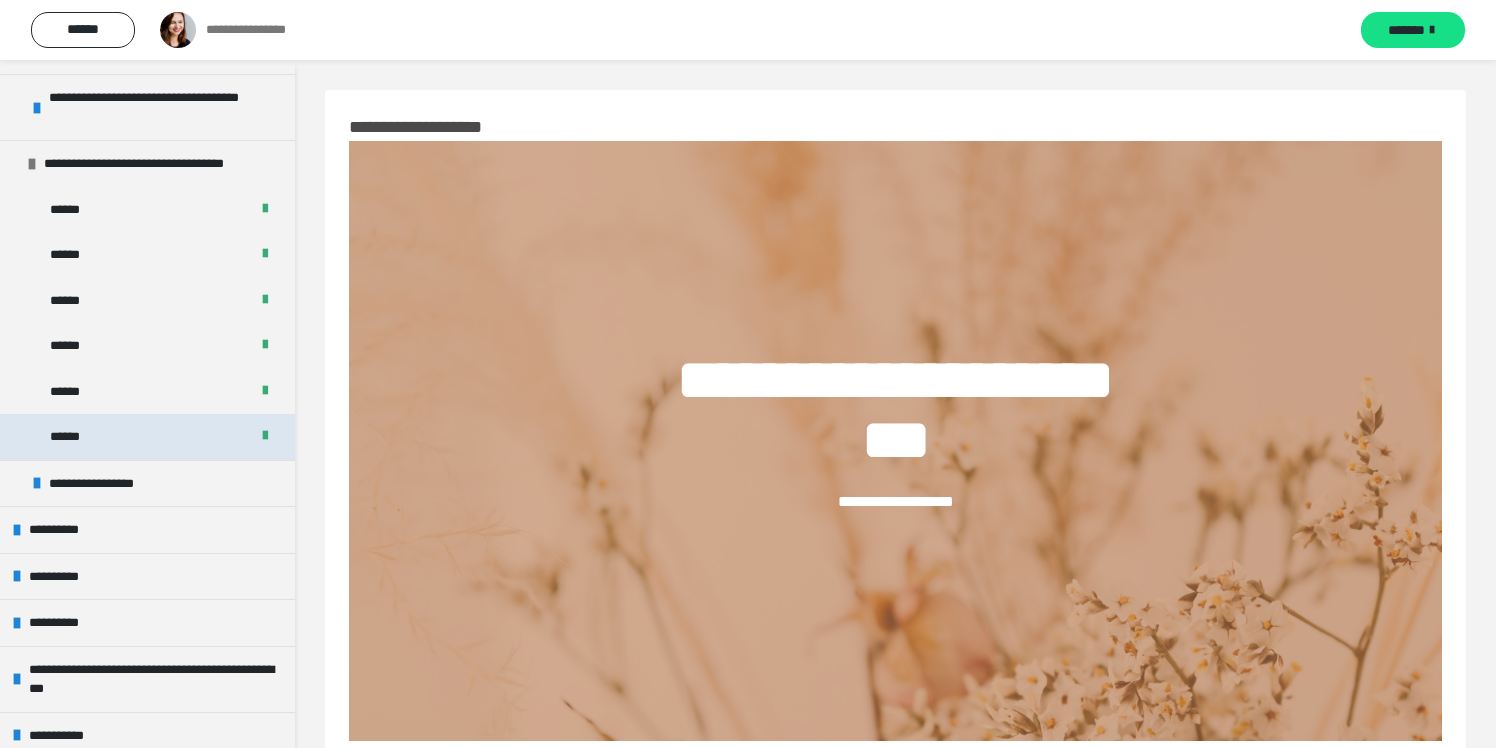 scroll, scrollTop: 416, scrollLeft: 0, axis: vertical 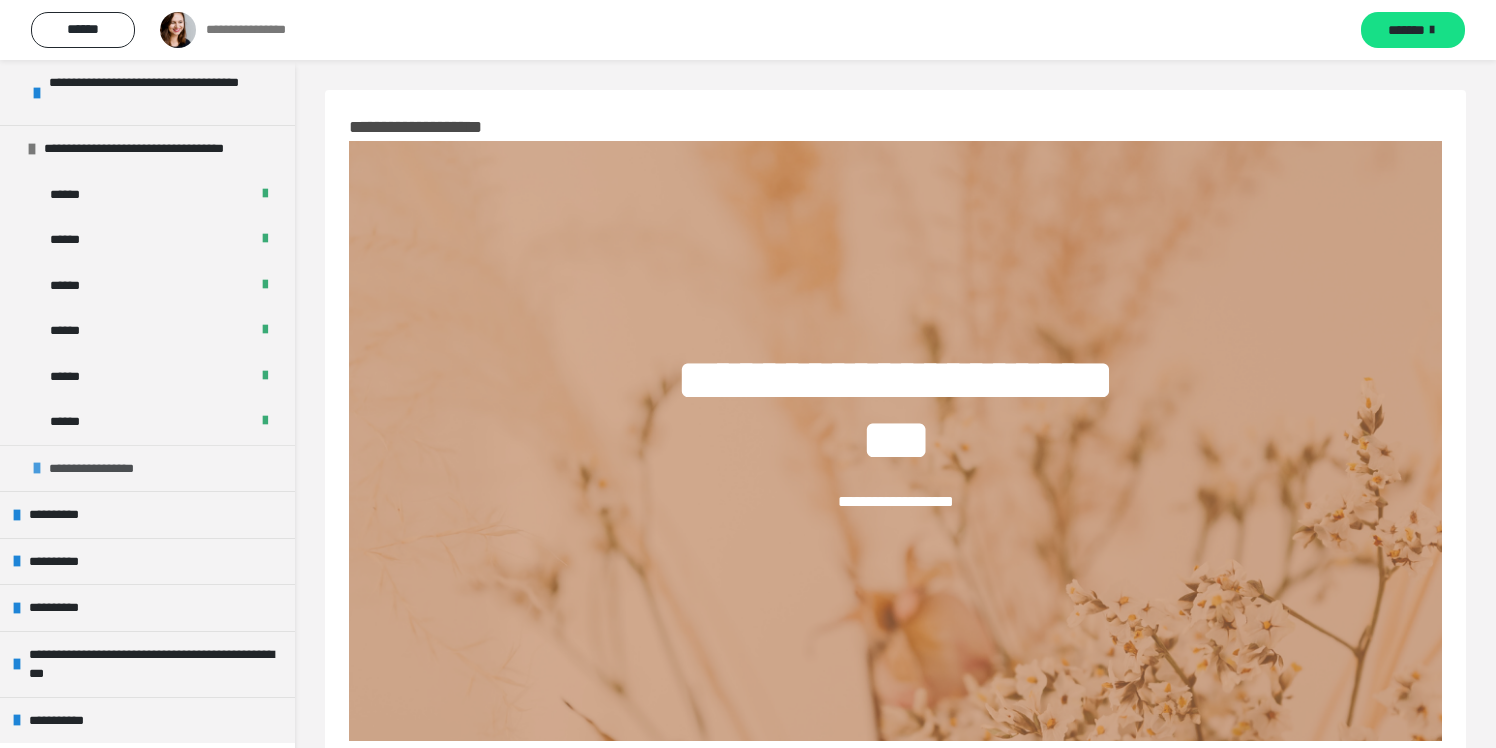 drag, startPoint x: 108, startPoint y: 464, endPoint x: 288, endPoint y: 461, distance: 180.025 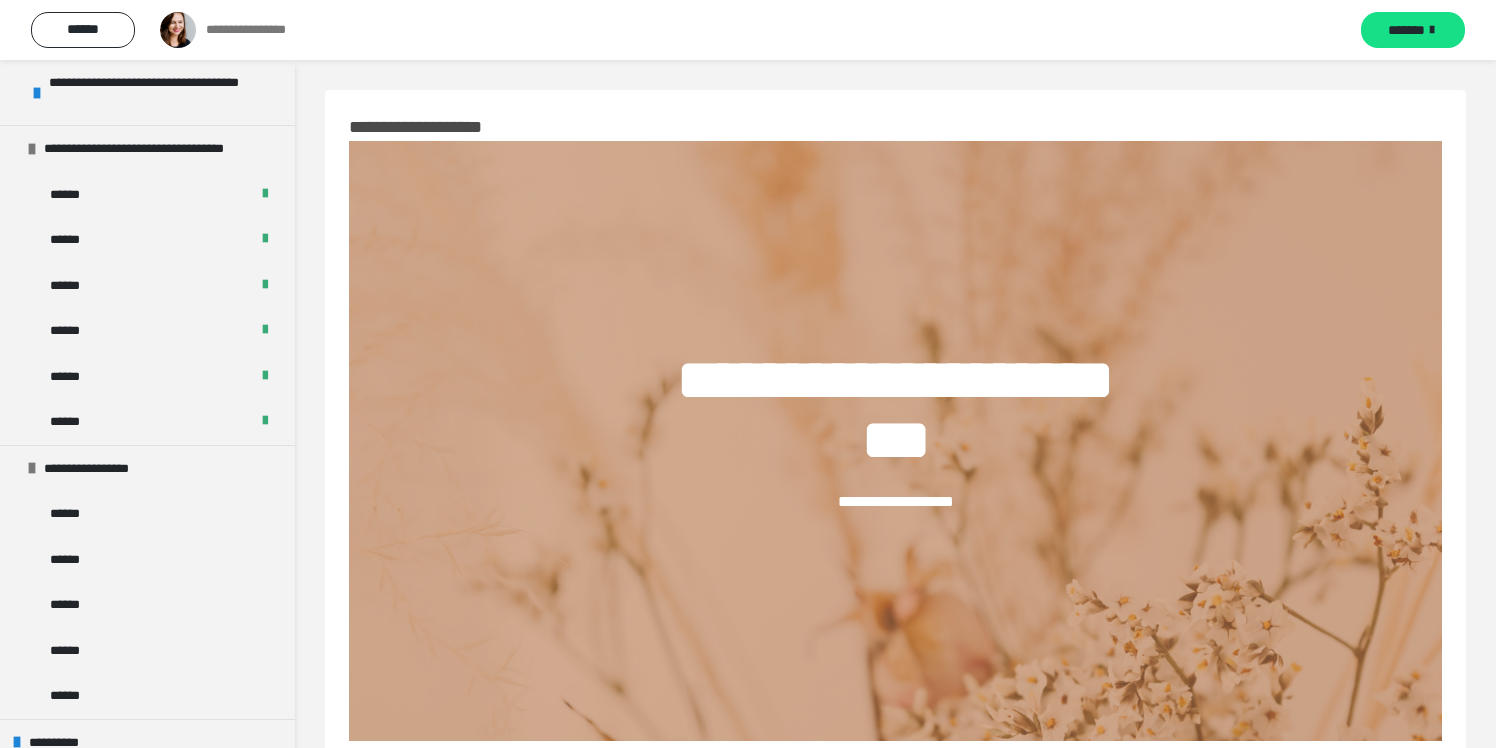scroll, scrollTop: 30, scrollLeft: 0, axis: vertical 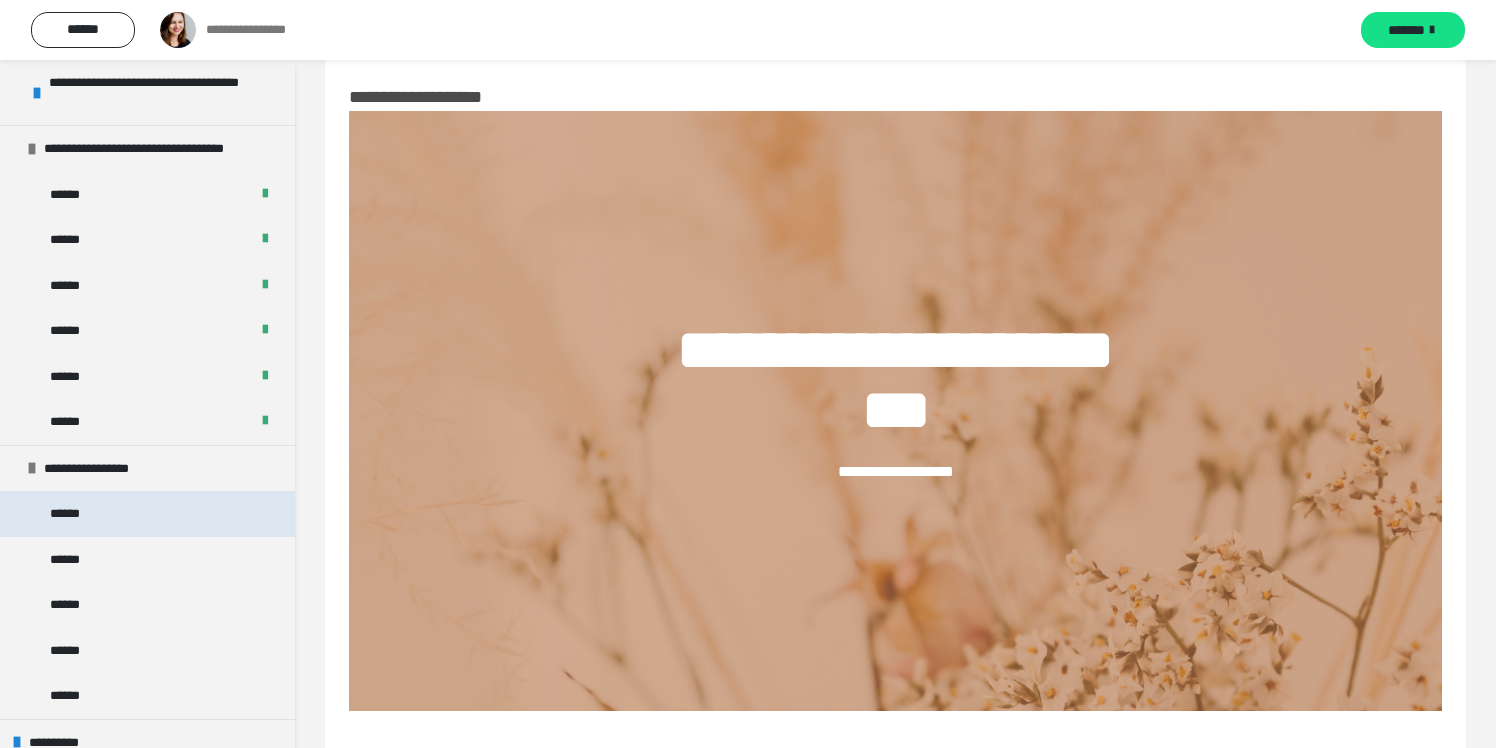 click on "******" at bounding box center (147, 514) 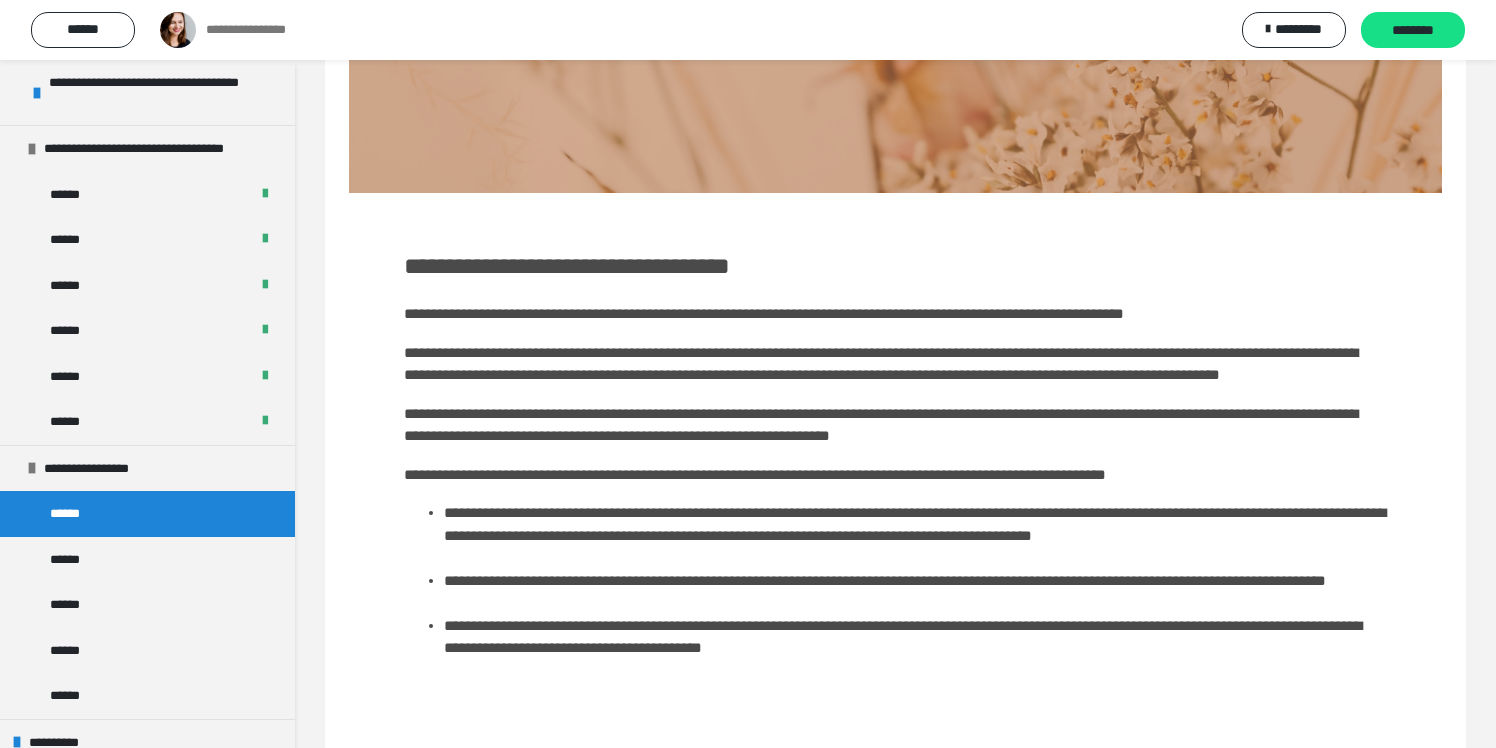 scroll, scrollTop: 607, scrollLeft: 0, axis: vertical 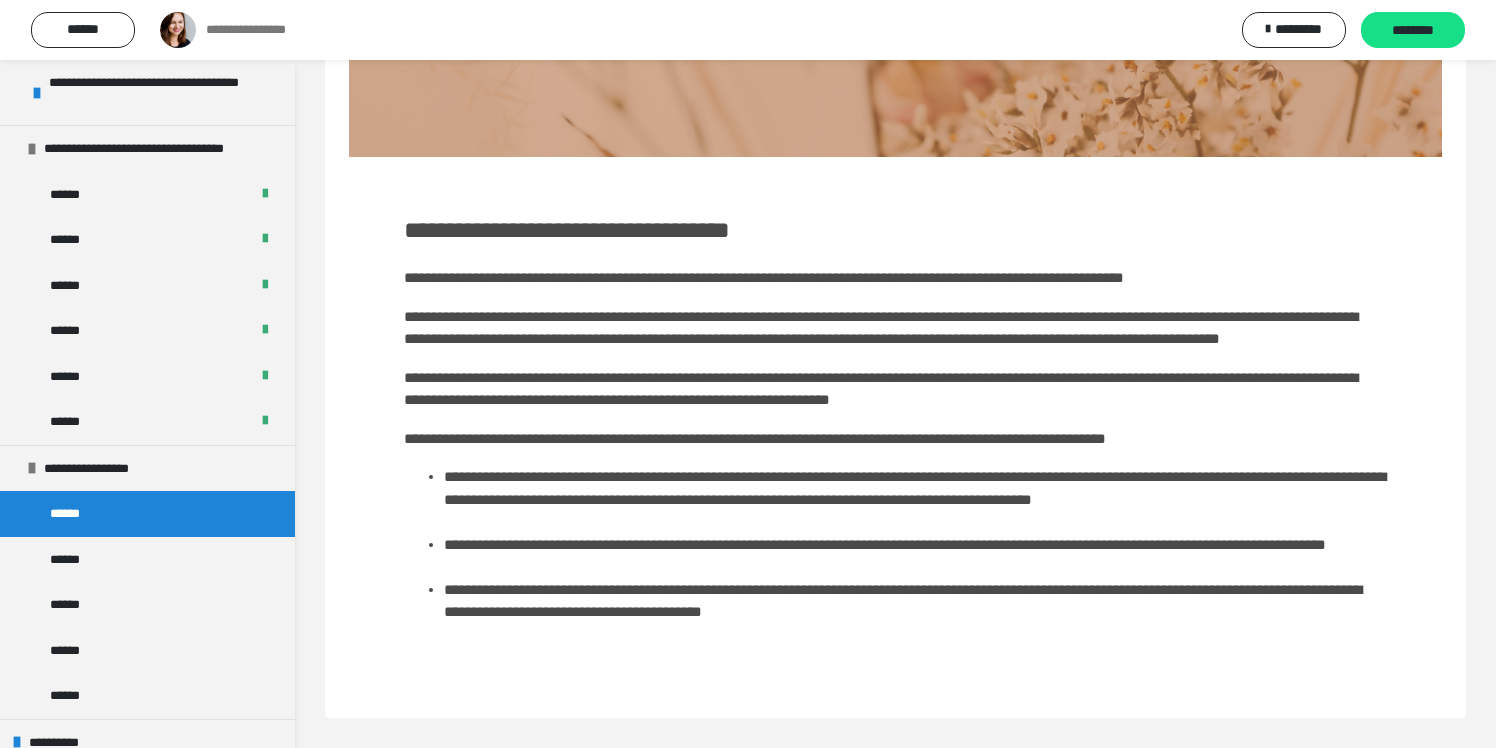 click on "**********" at bounding box center [567, 230] 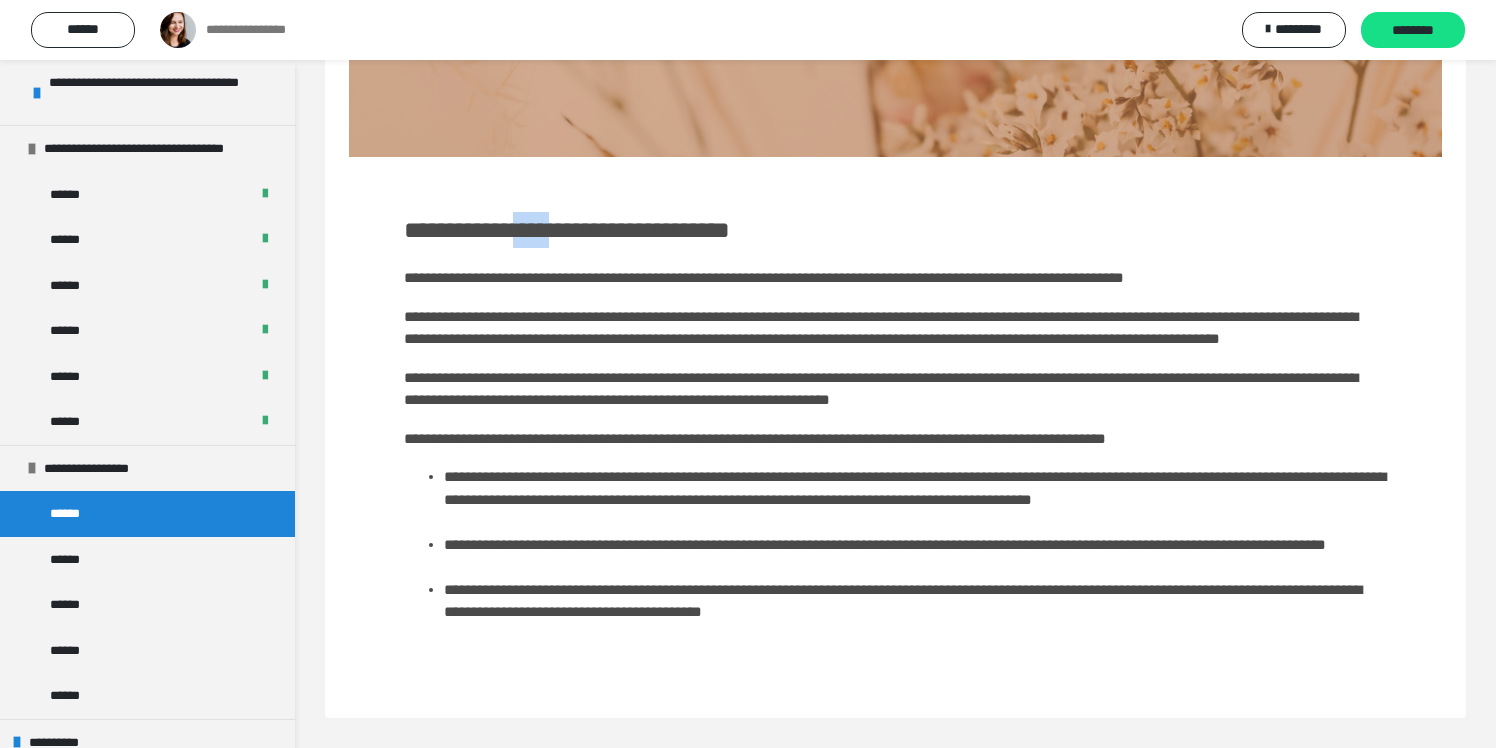 click on "**********" at bounding box center [567, 230] 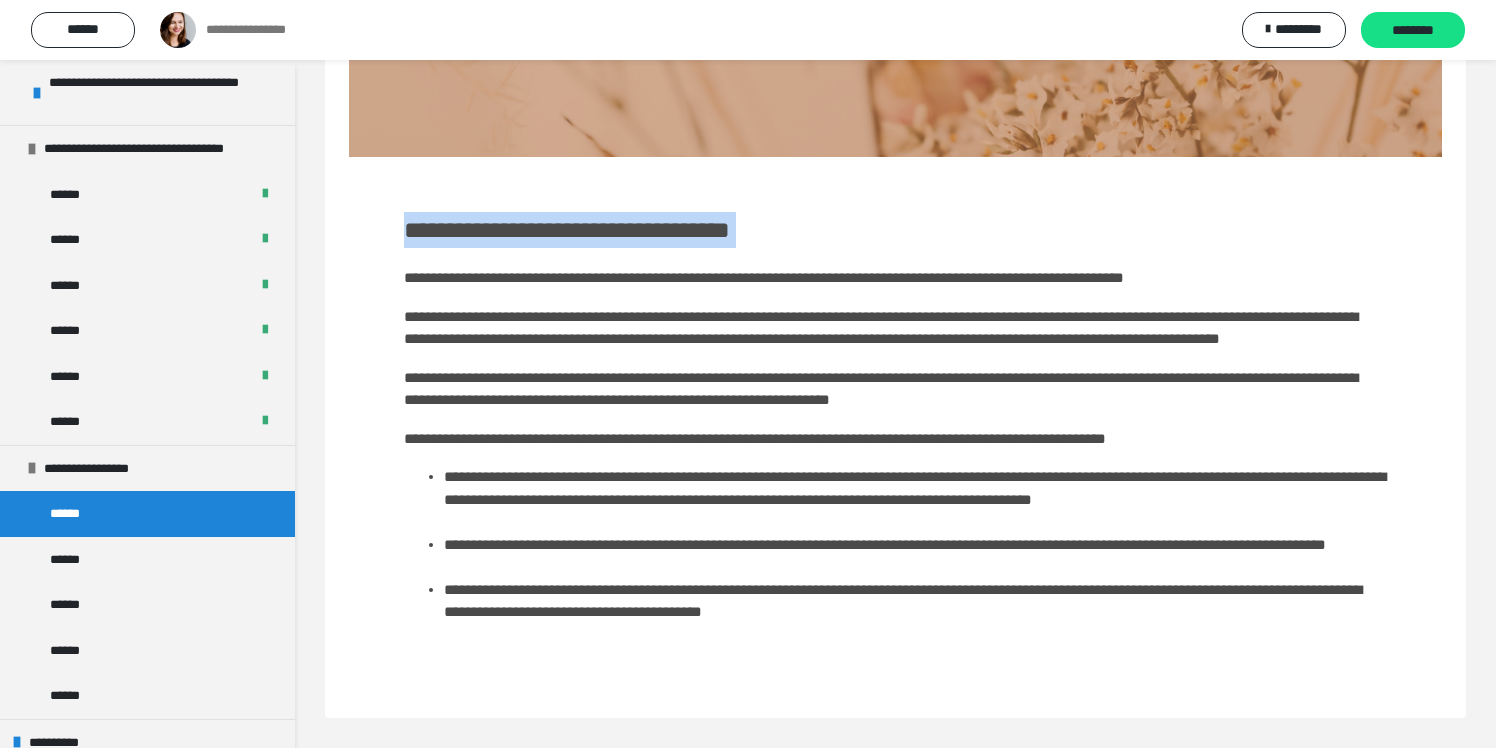 click on "**********" at bounding box center [567, 230] 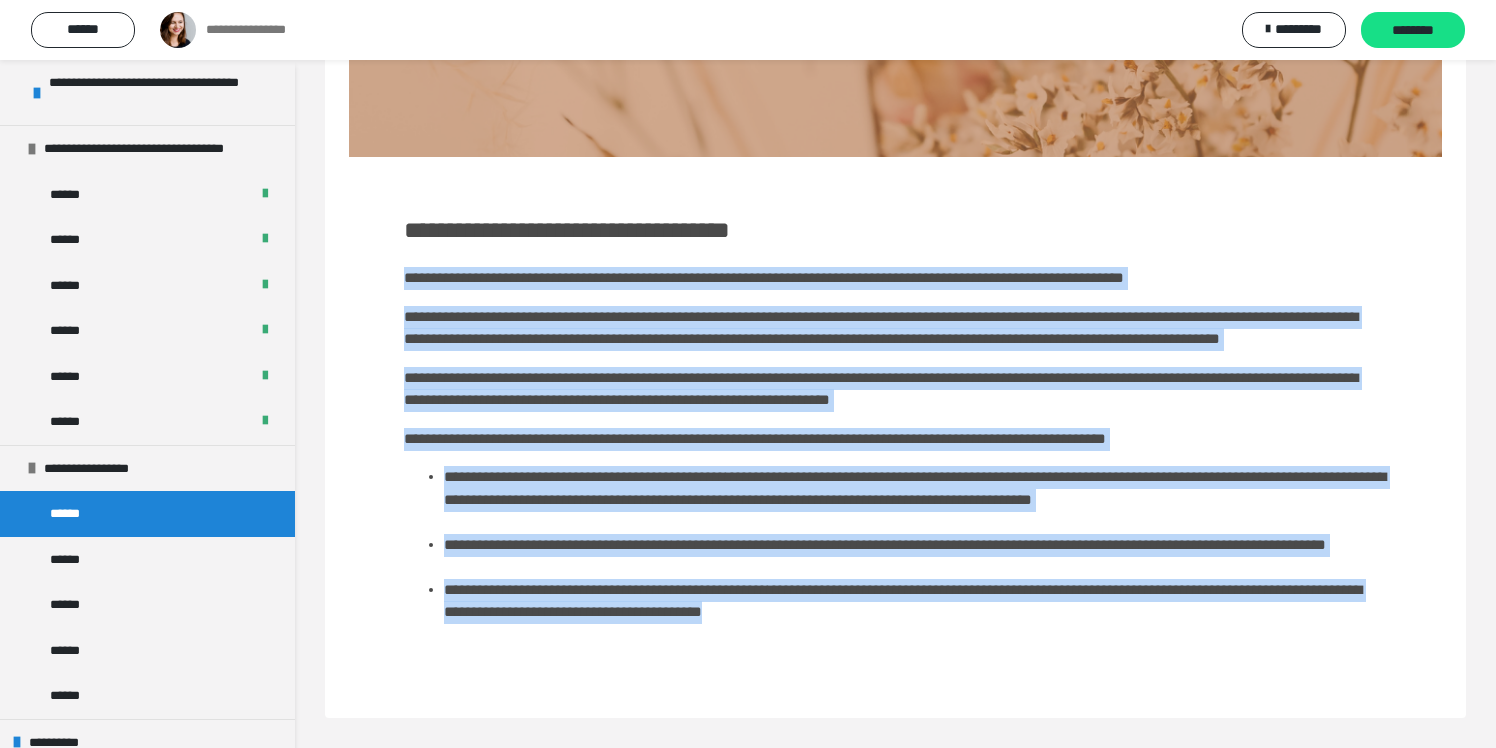 drag, startPoint x: 404, startPoint y: 254, endPoint x: 1398, endPoint y: 813, distance: 1140.4021 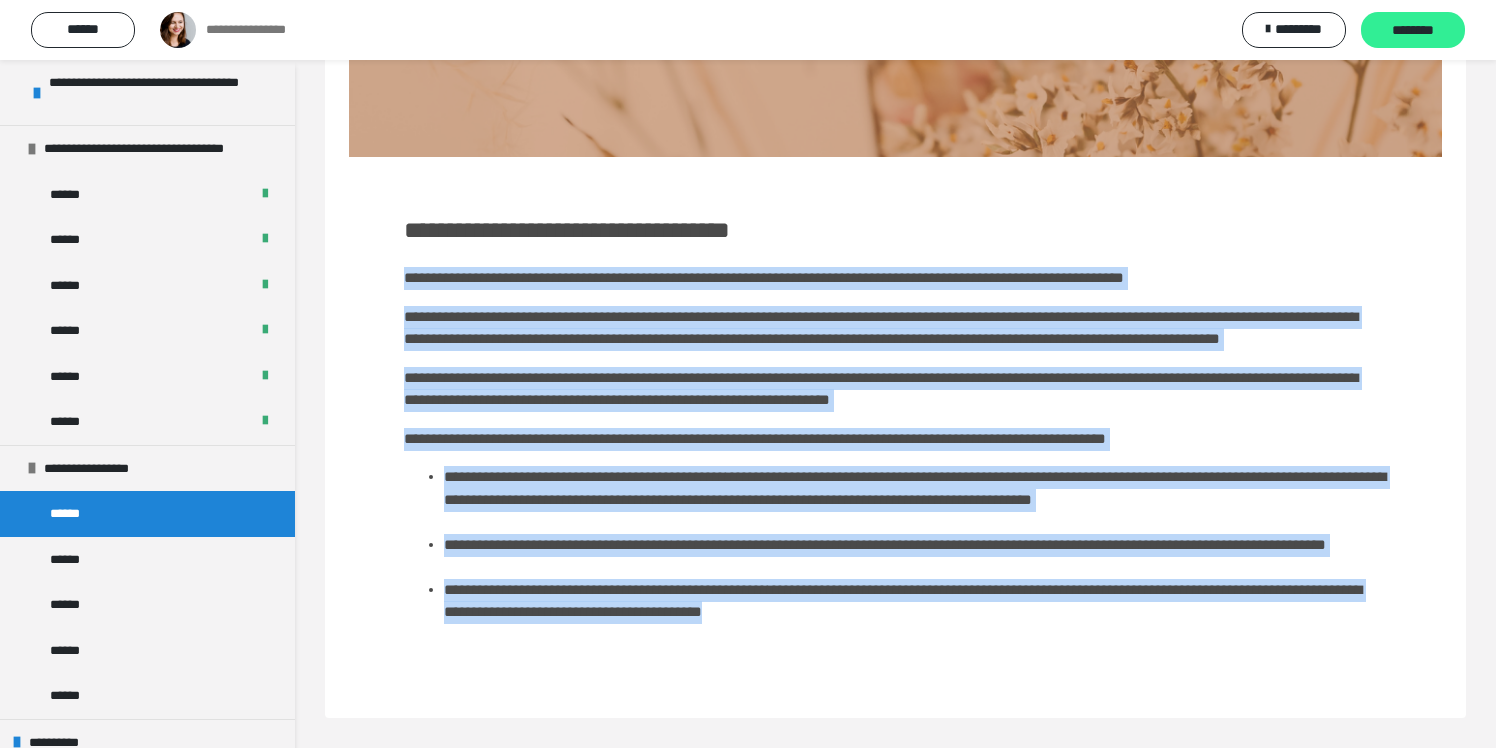 click on "********" at bounding box center (1413, 31) 